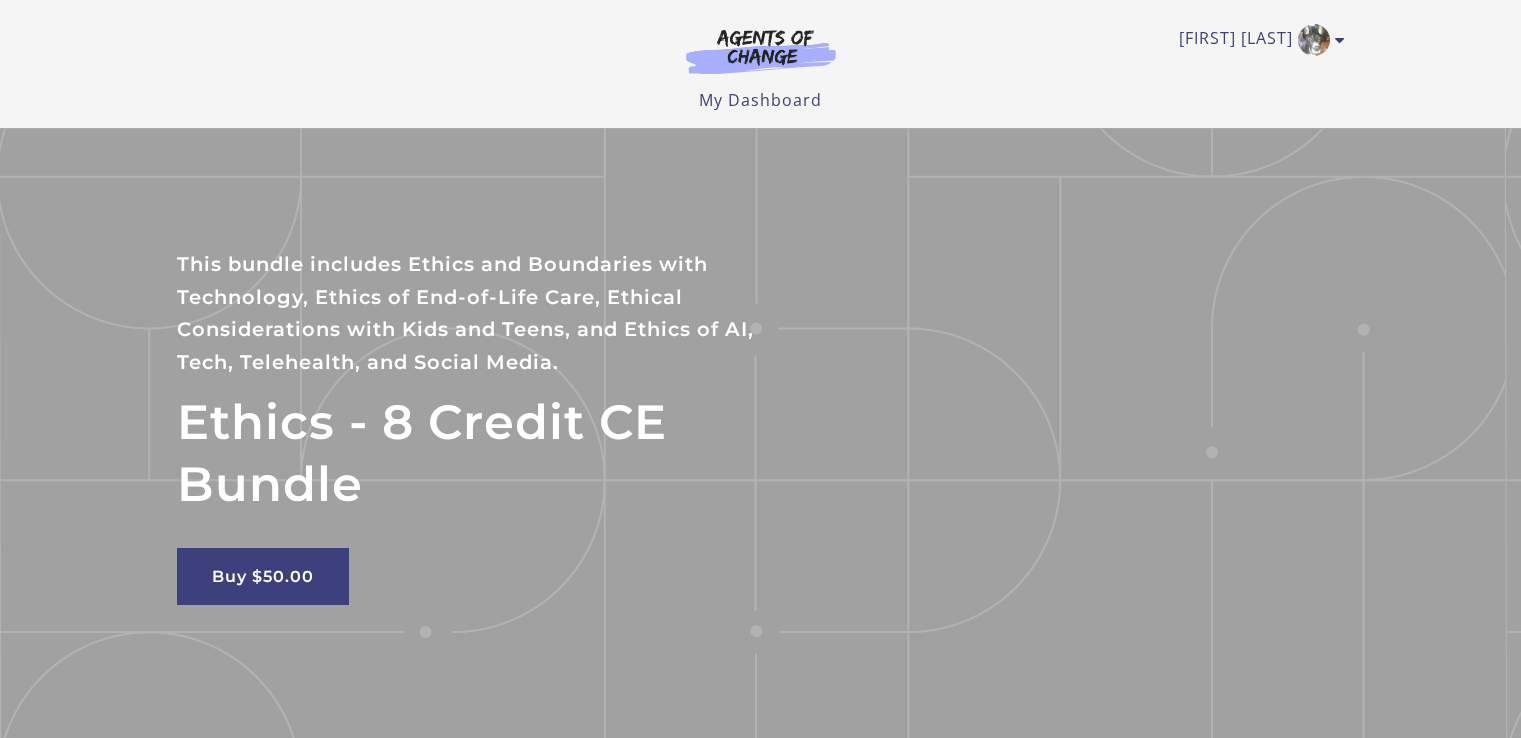 scroll, scrollTop: 0, scrollLeft: 0, axis: both 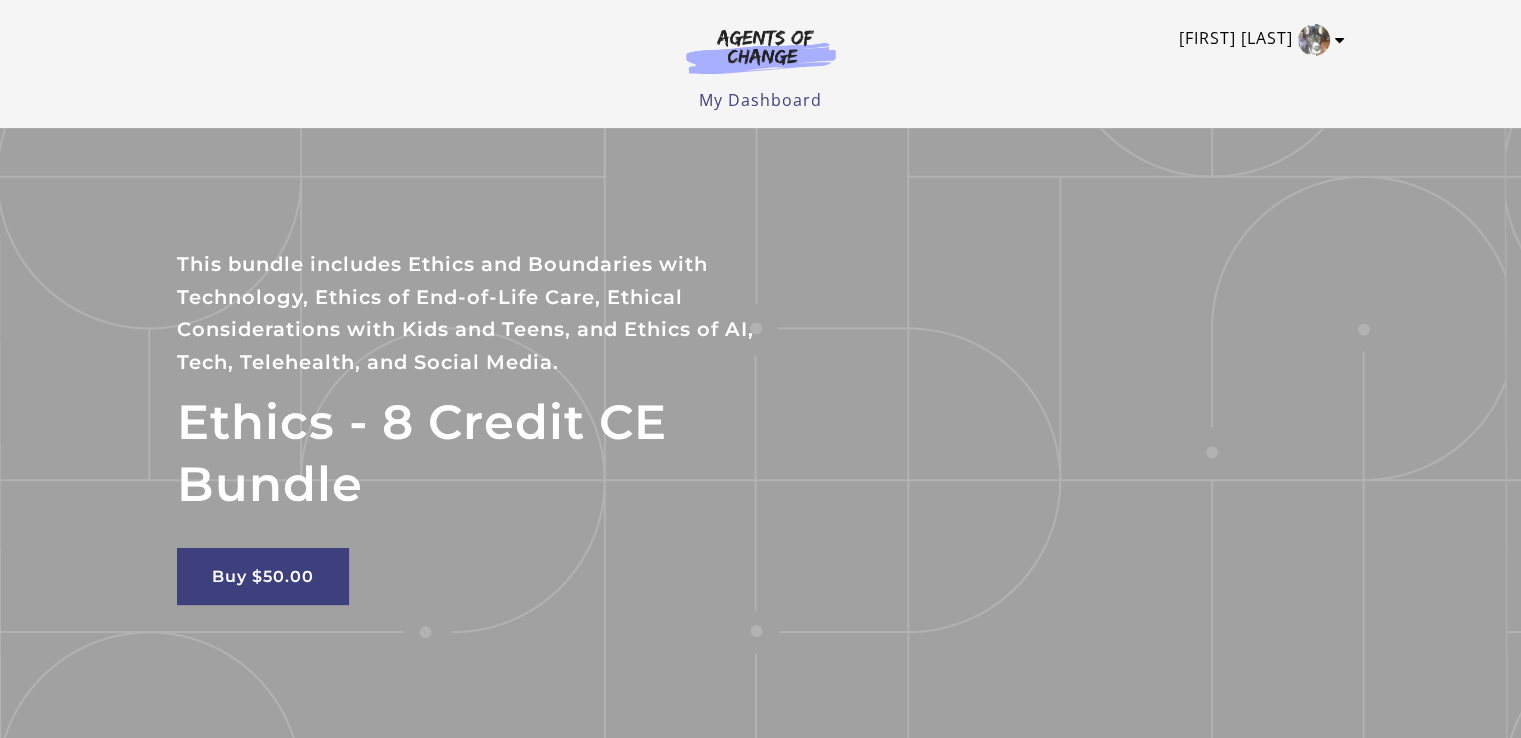 click at bounding box center (1314, 40) 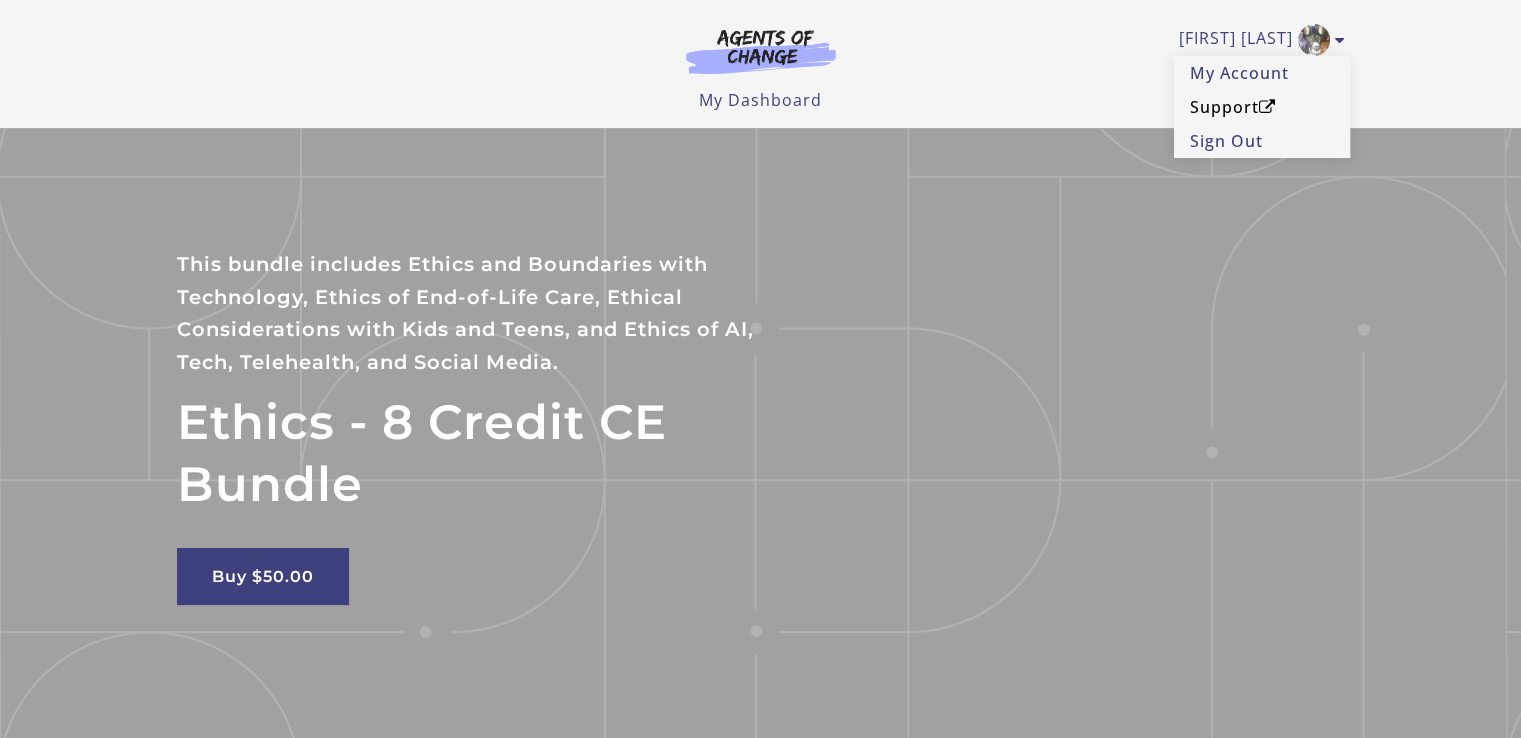 click on "Support" at bounding box center [1262, 107] 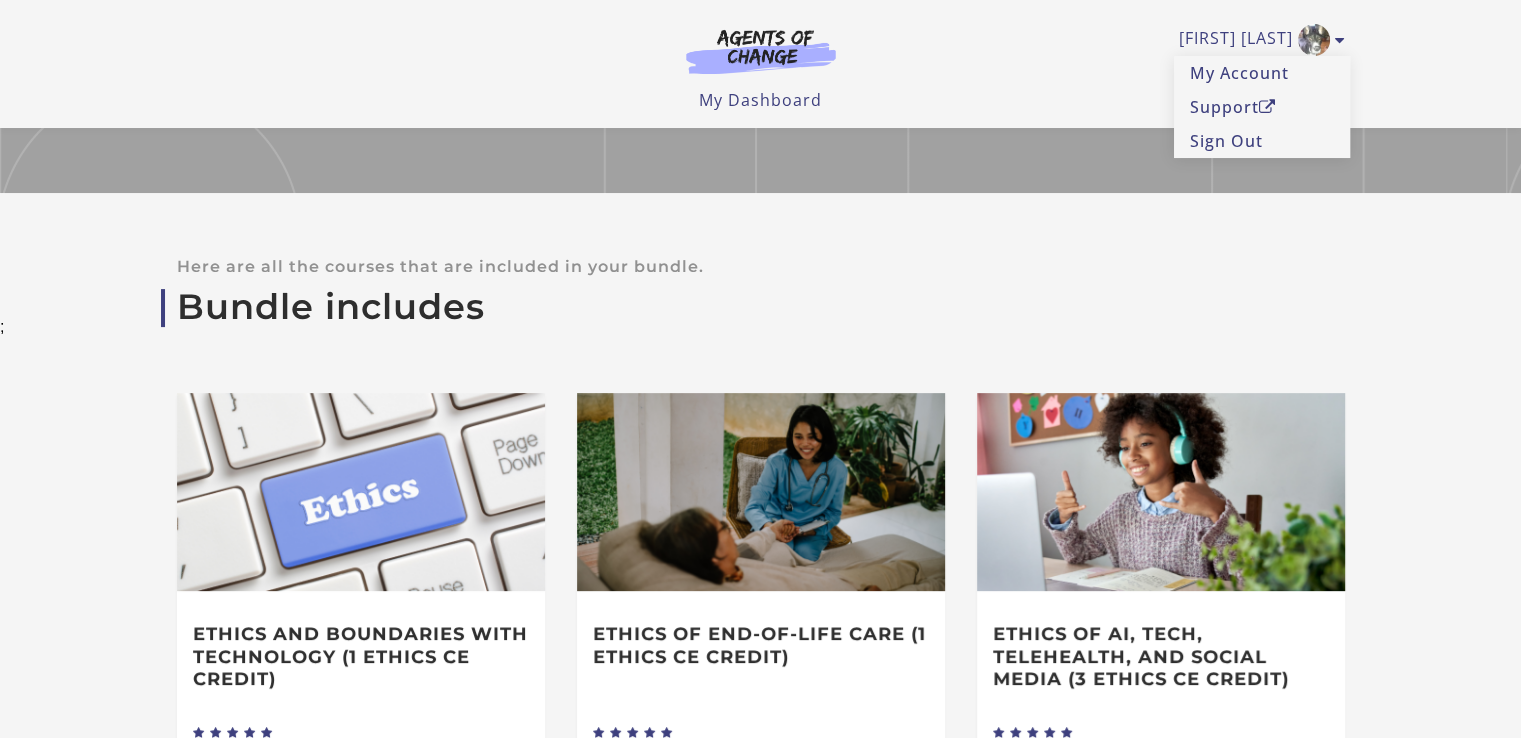 scroll, scrollTop: 200, scrollLeft: 0, axis: vertical 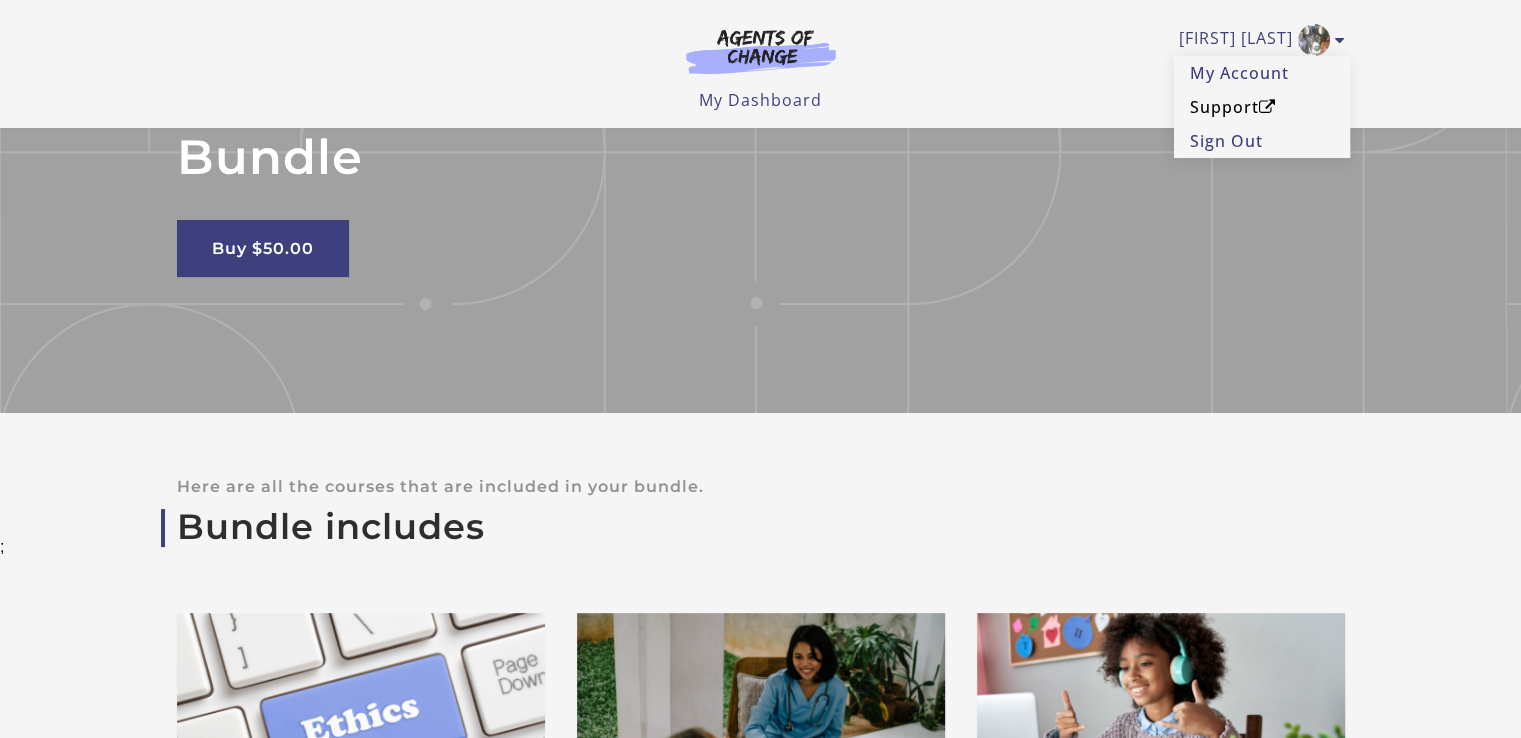 click at bounding box center [1267, 107] 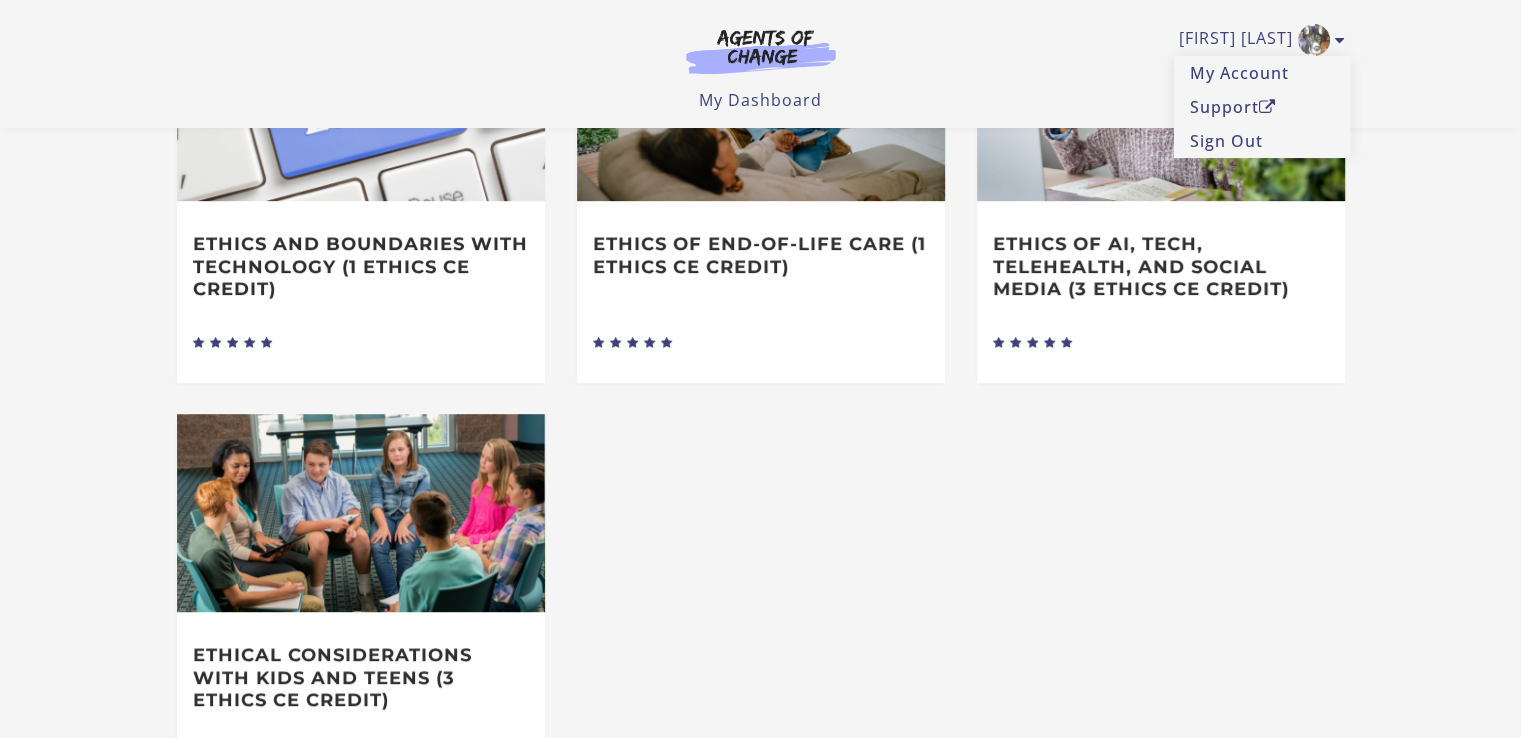 scroll, scrollTop: 606, scrollLeft: 0, axis: vertical 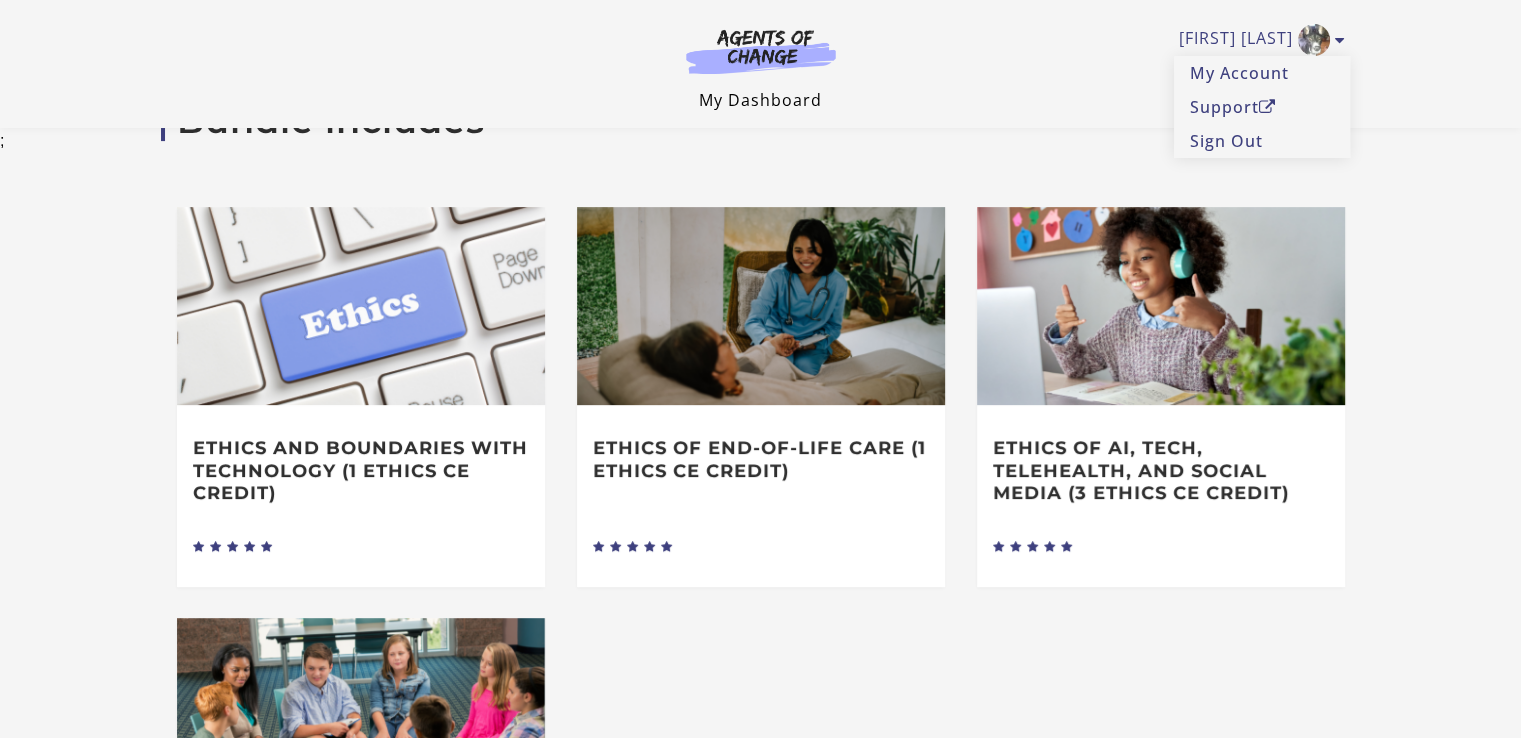 click on "My Dashboard" at bounding box center [760, 100] 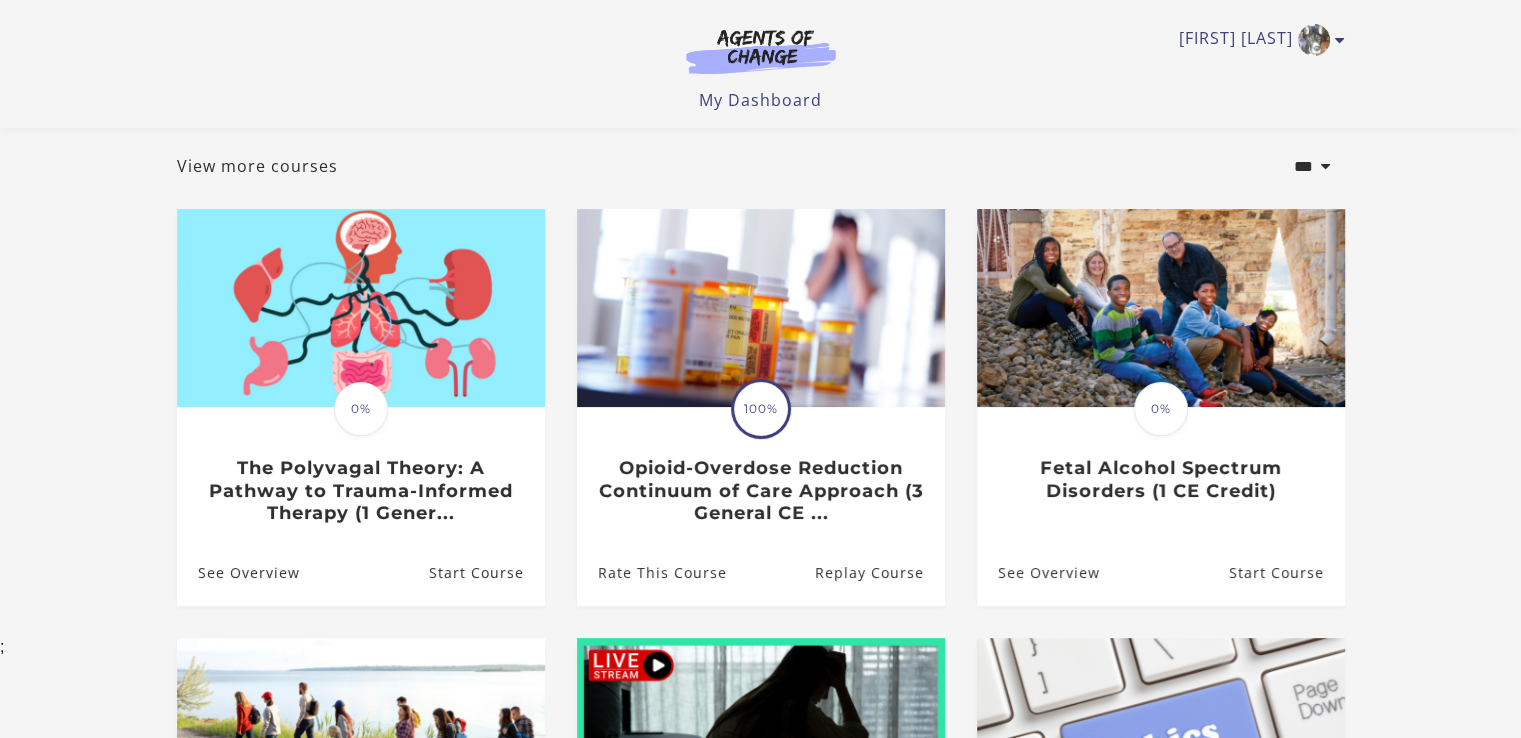 scroll, scrollTop: 400, scrollLeft: 0, axis: vertical 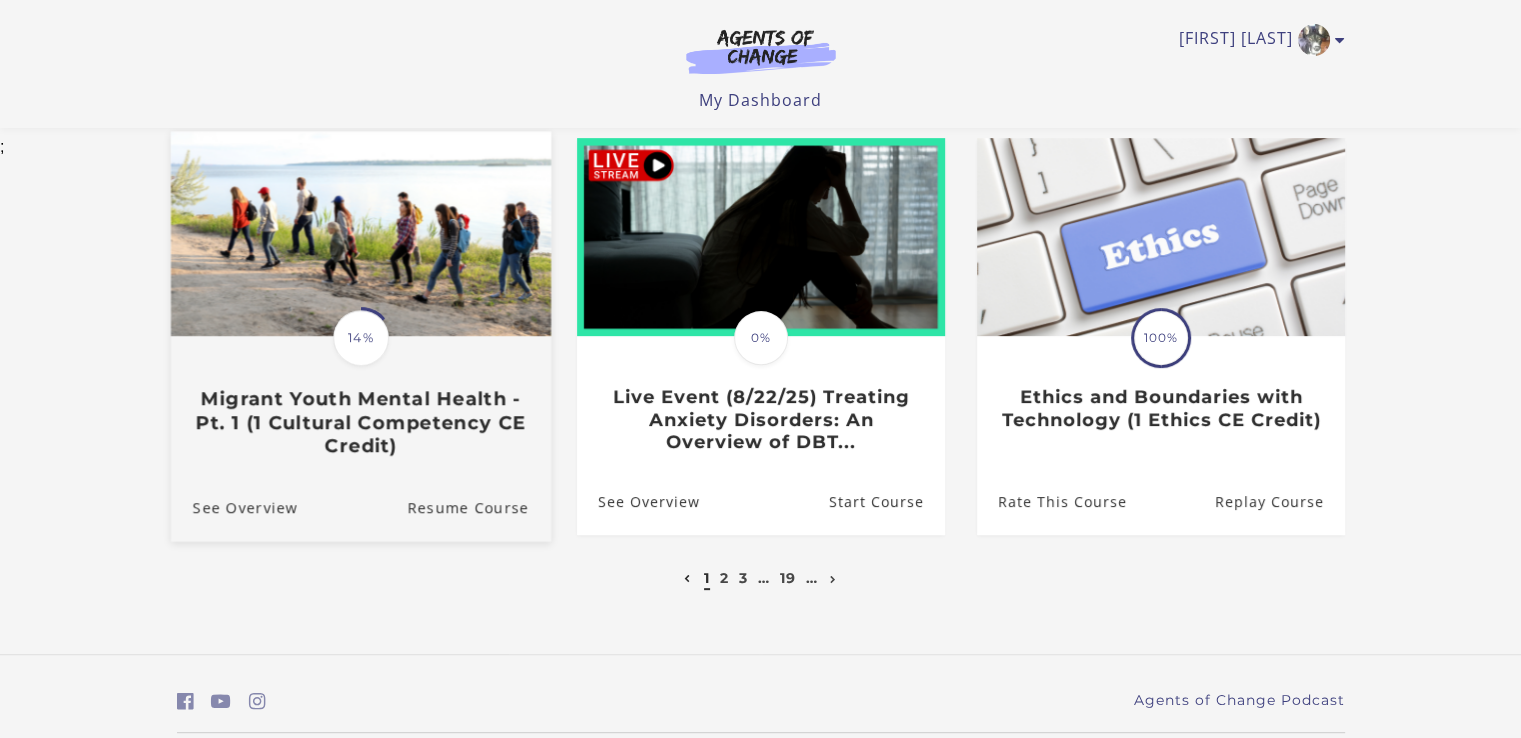 click on "14%" at bounding box center [361, 338] 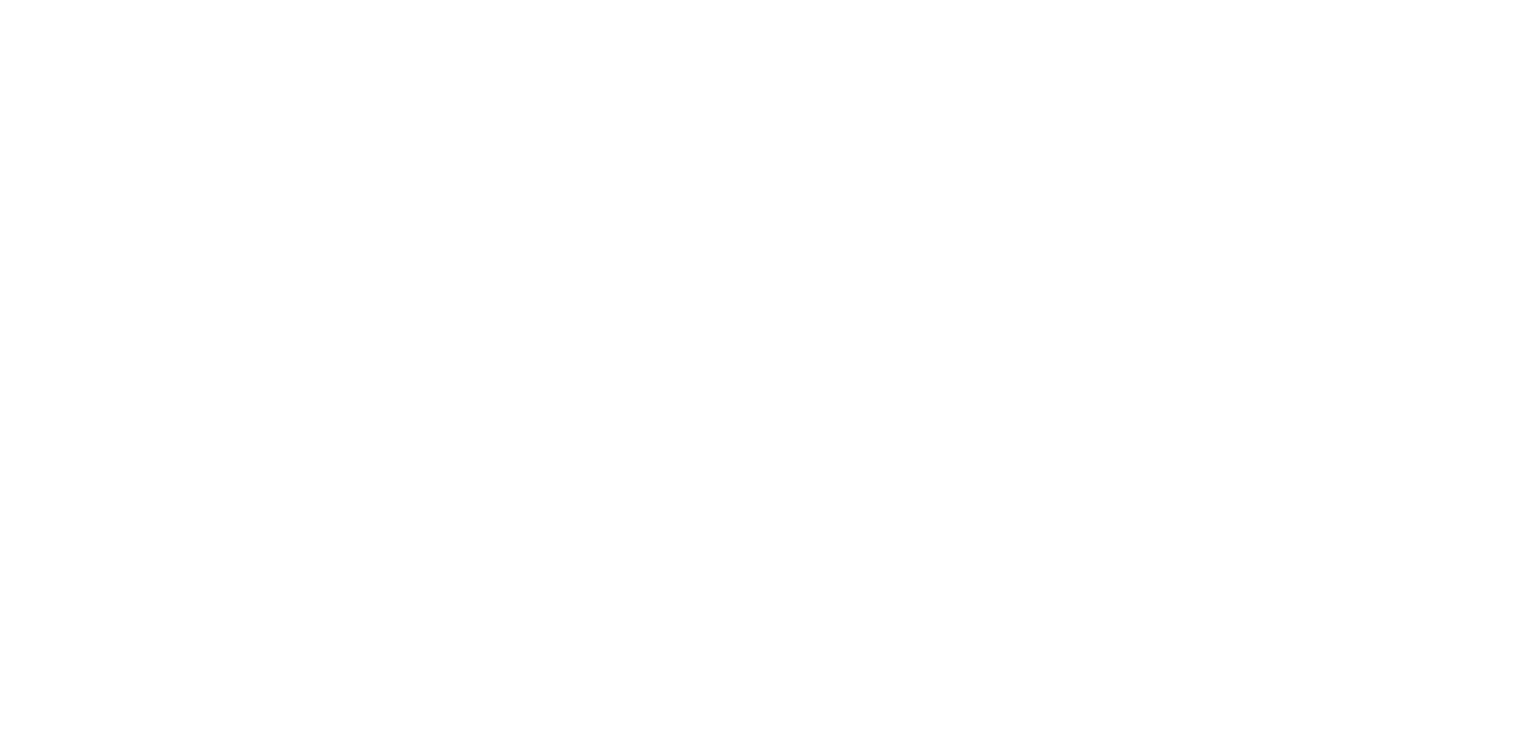 scroll, scrollTop: 0, scrollLeft: 0, axis: both 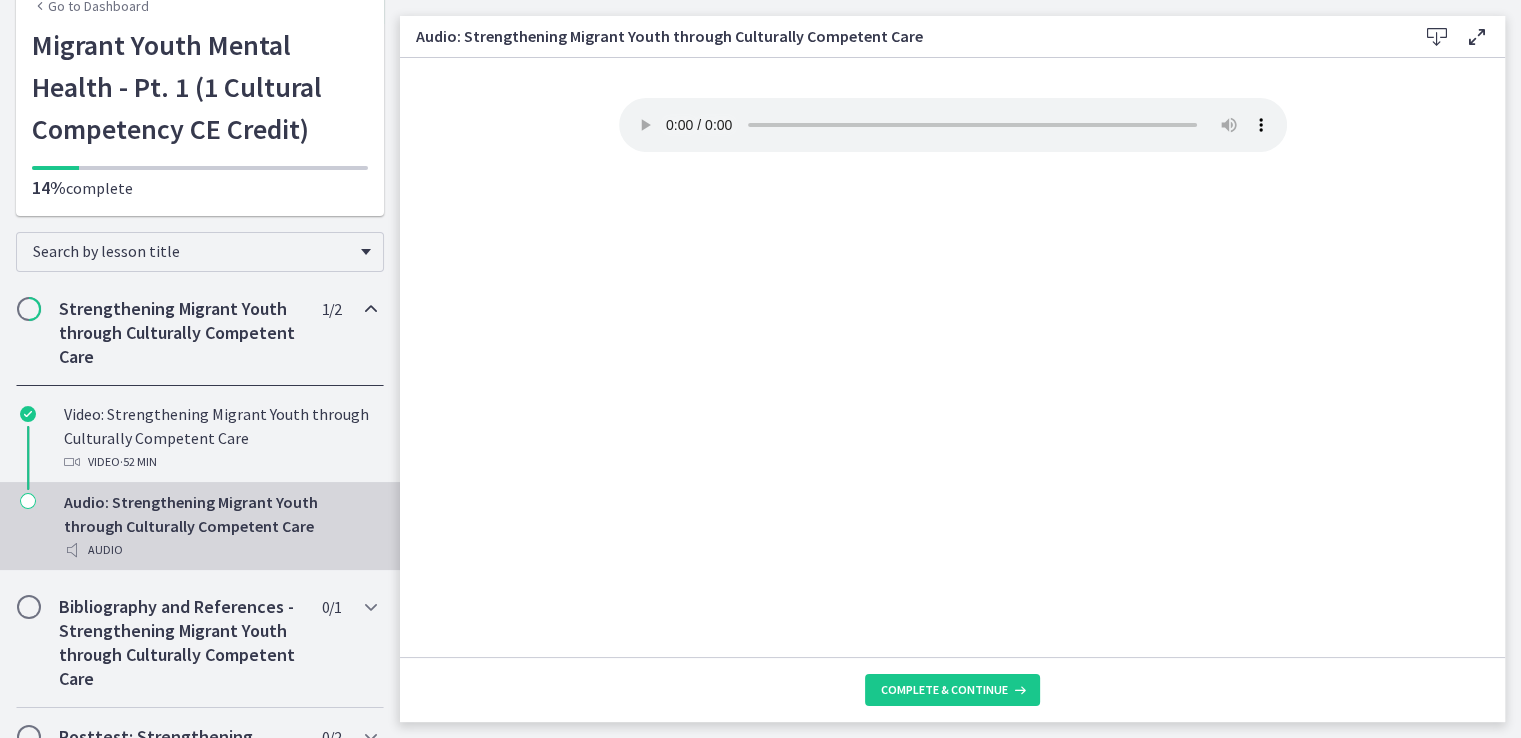 click at bounding box center [29, 309] 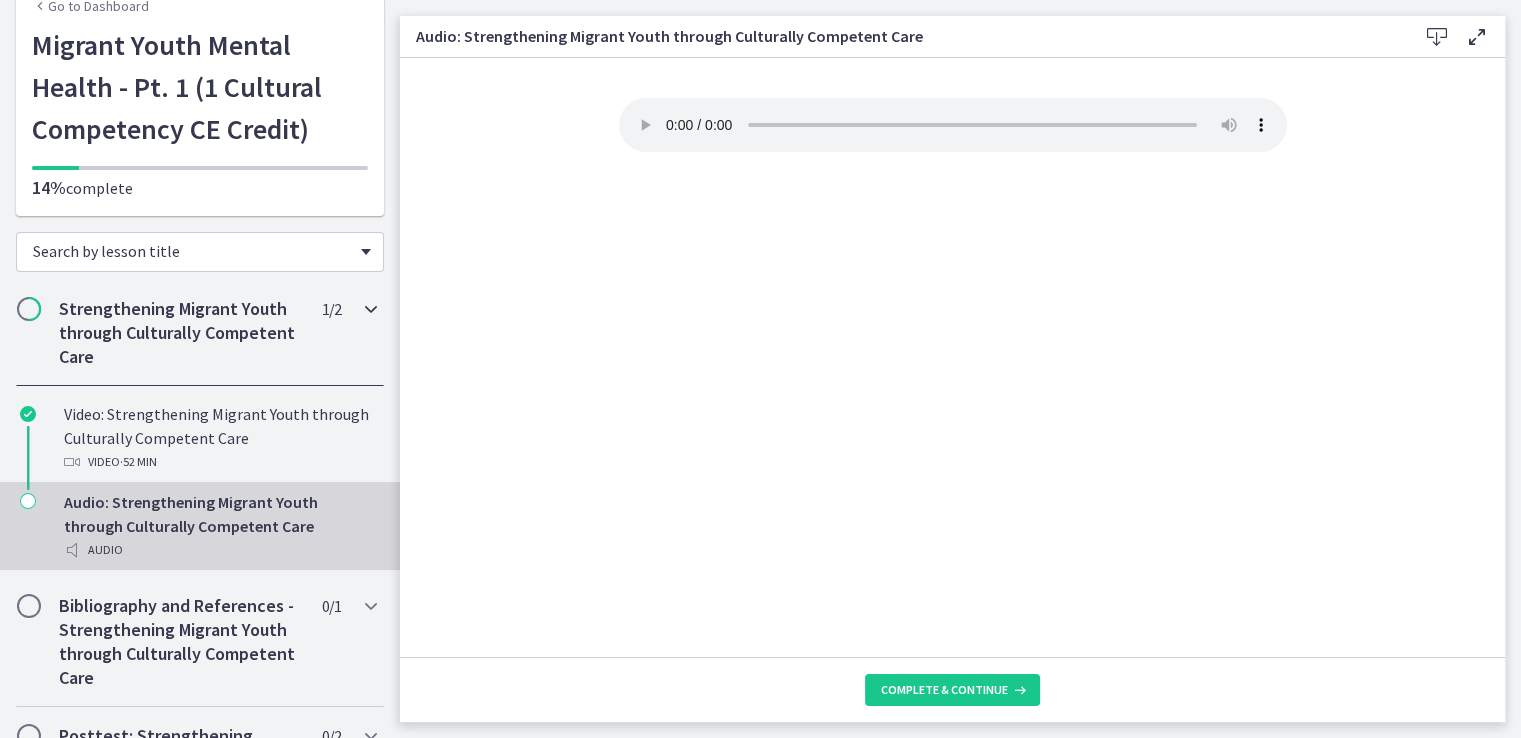 scroll, scrollTop: 41, scrollLeft: 0, axis: vertical 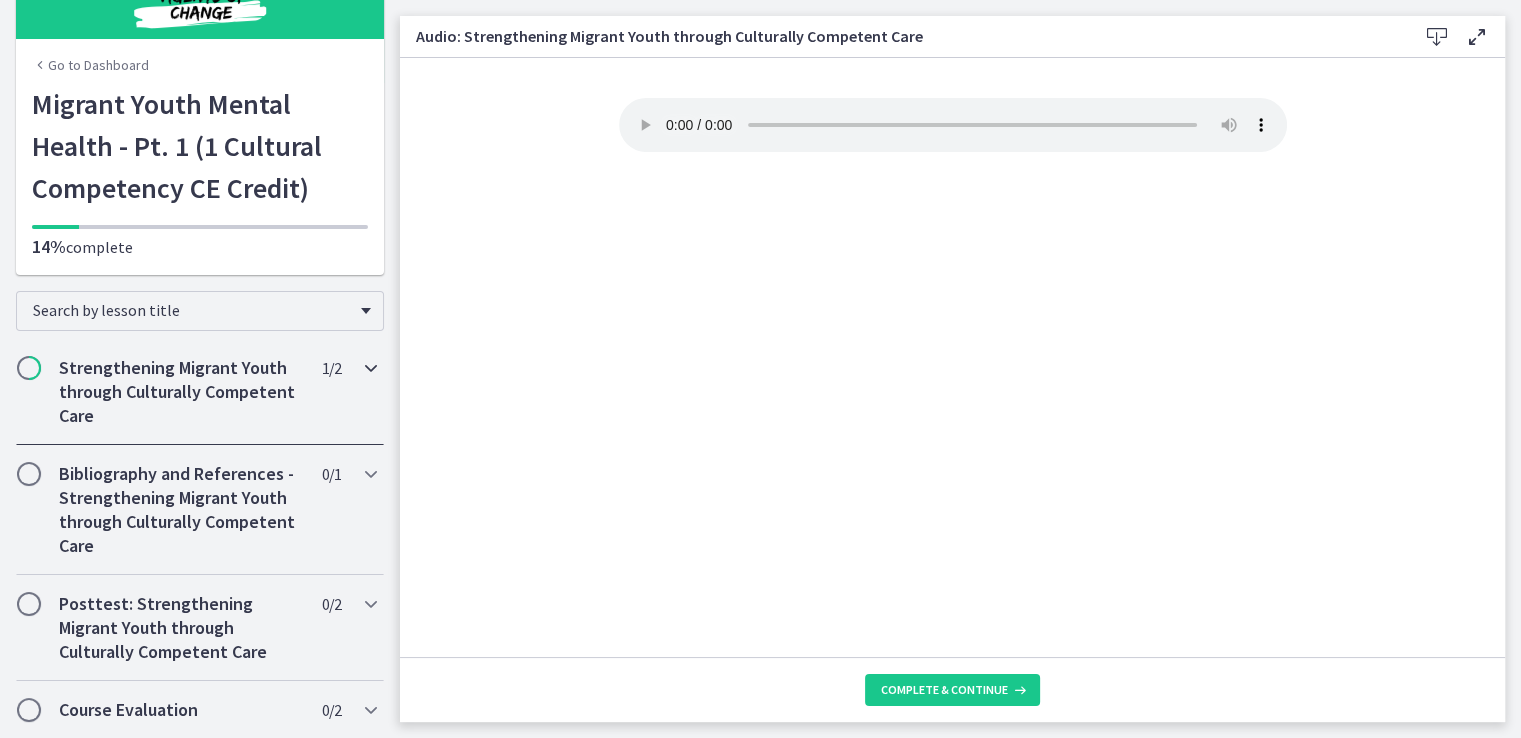 click at bounding box center (371, 368) 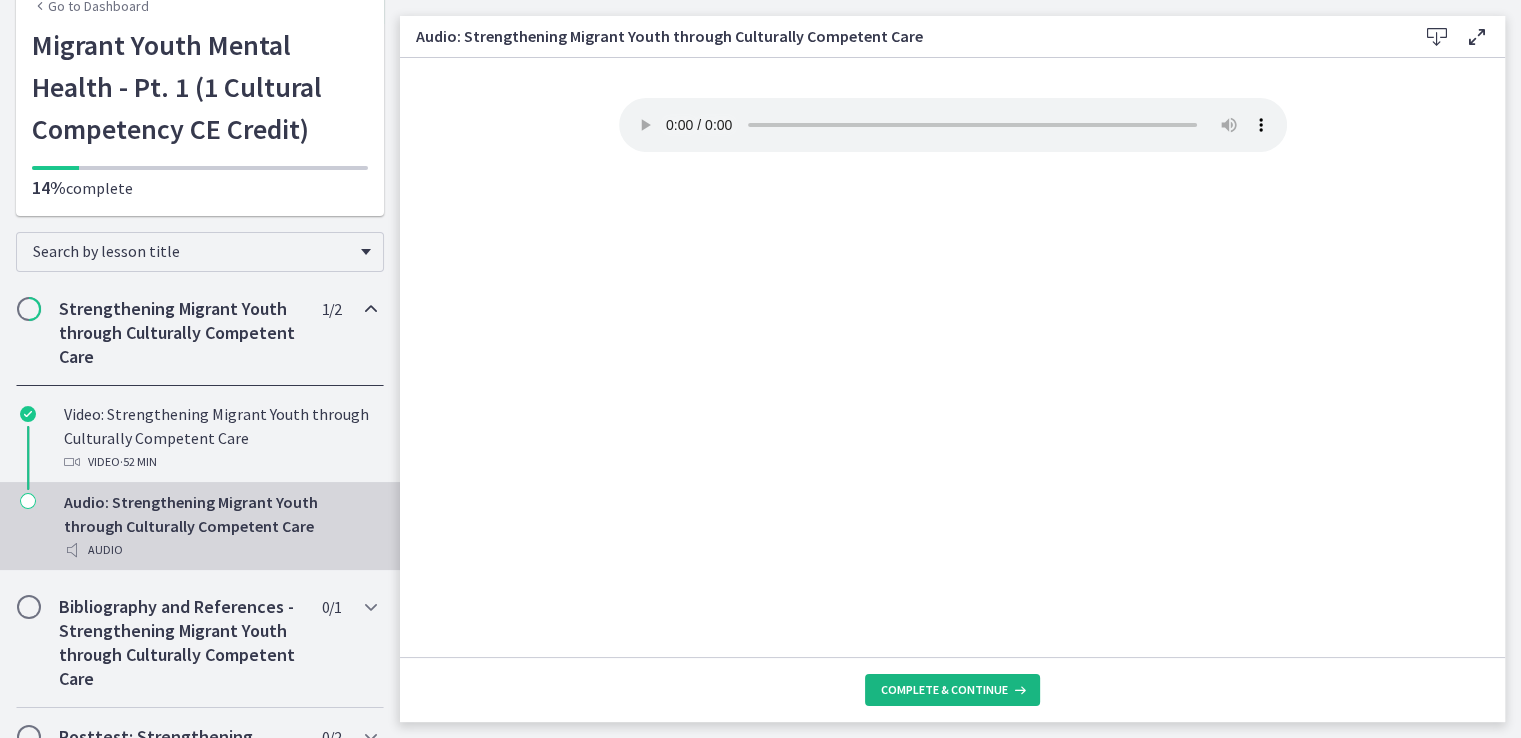 click on "Complete & continue" at bounding box center (944, 690) 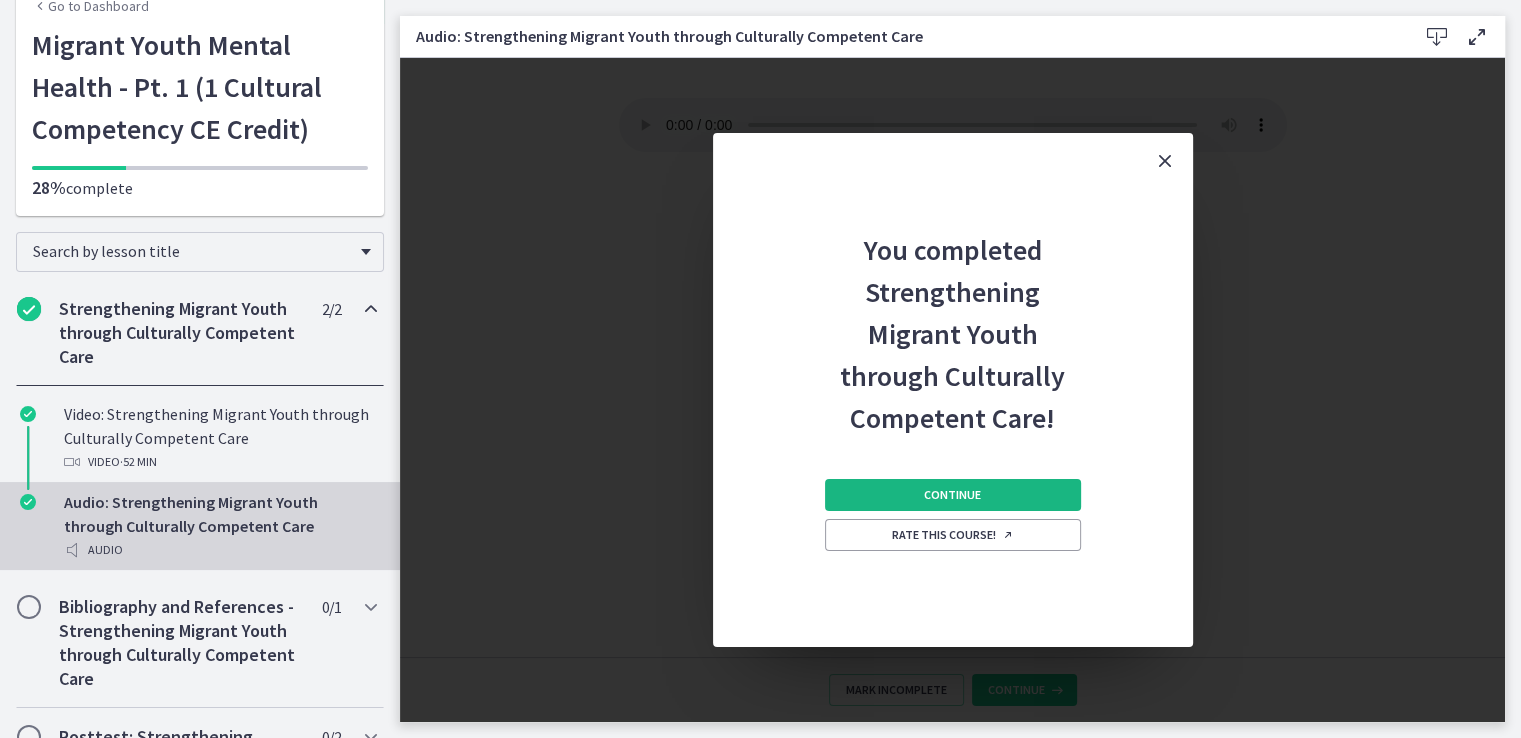 click on "Continue" at bounding box center (952, 495) 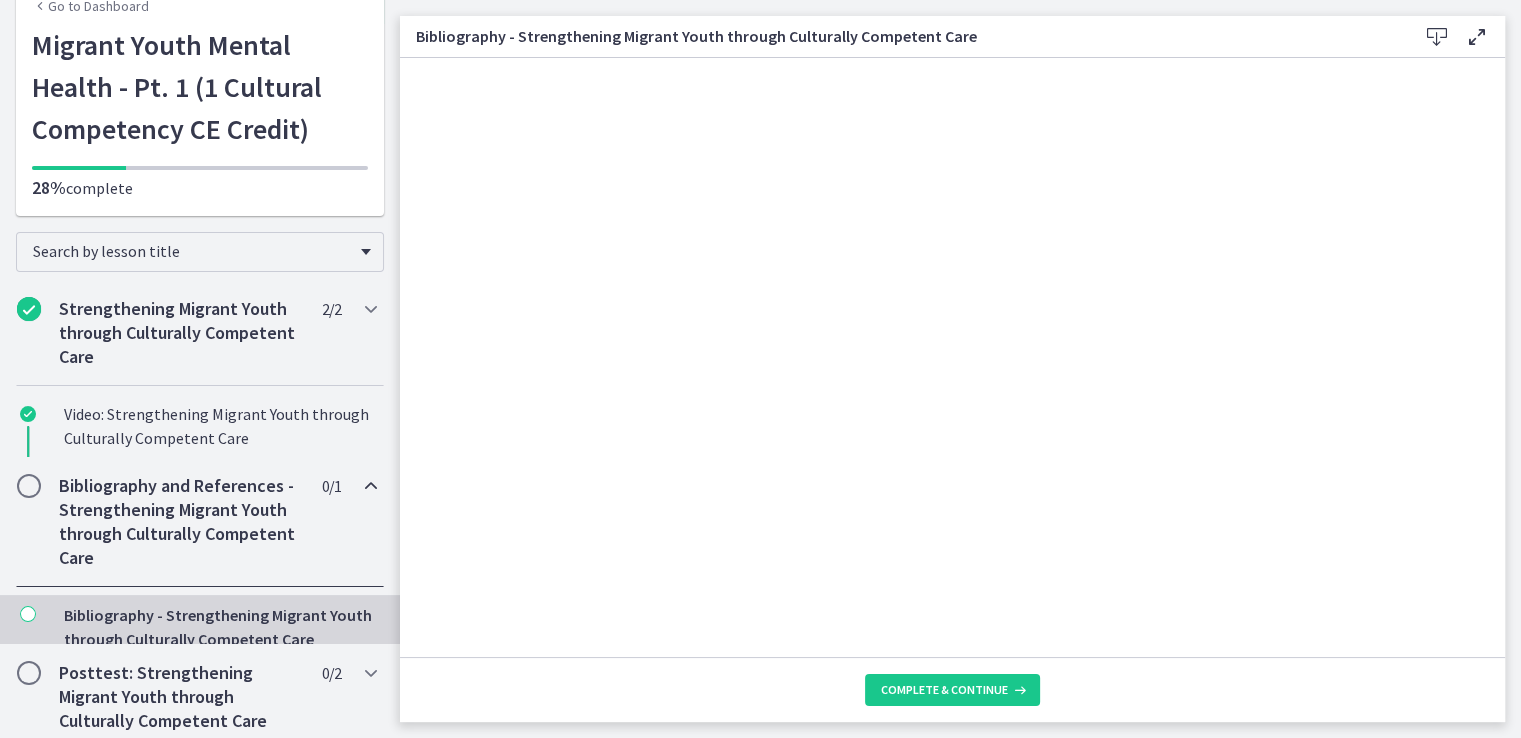 scroll, scrollTop: 0, scrollLeft: 0, axis: both 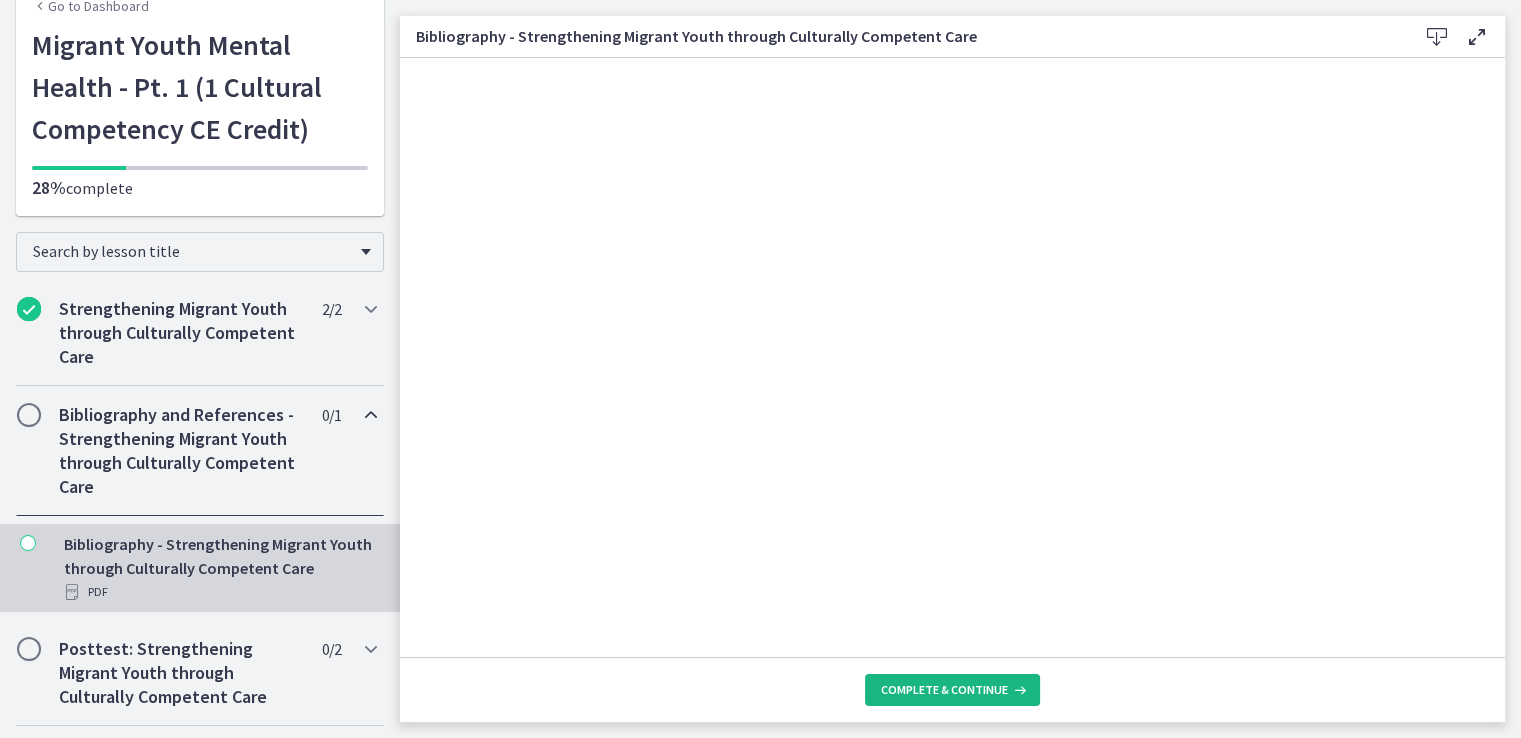 click on "Complete & continue" at bounding box center (944, 690) 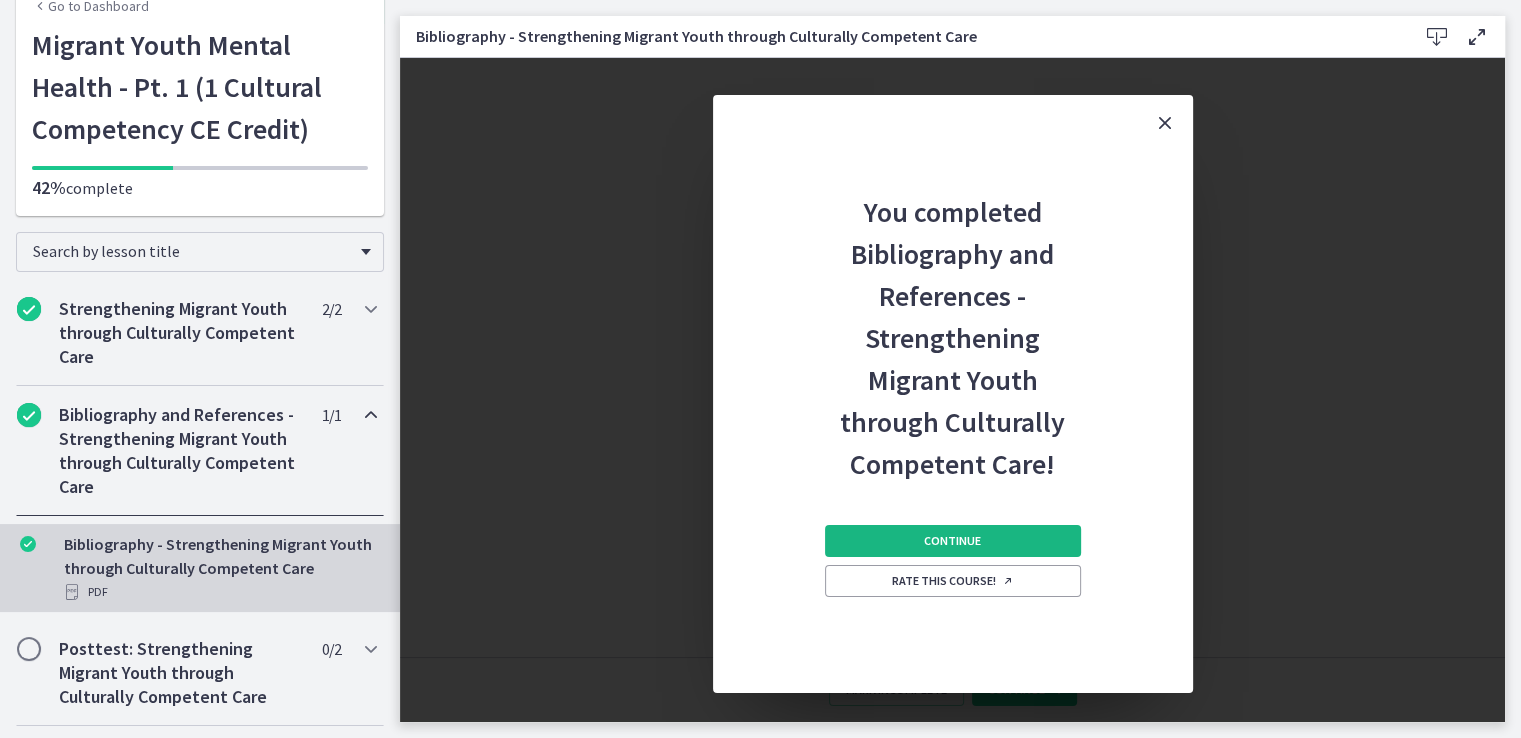 click on "Continue" at bounding box center [952, 541] 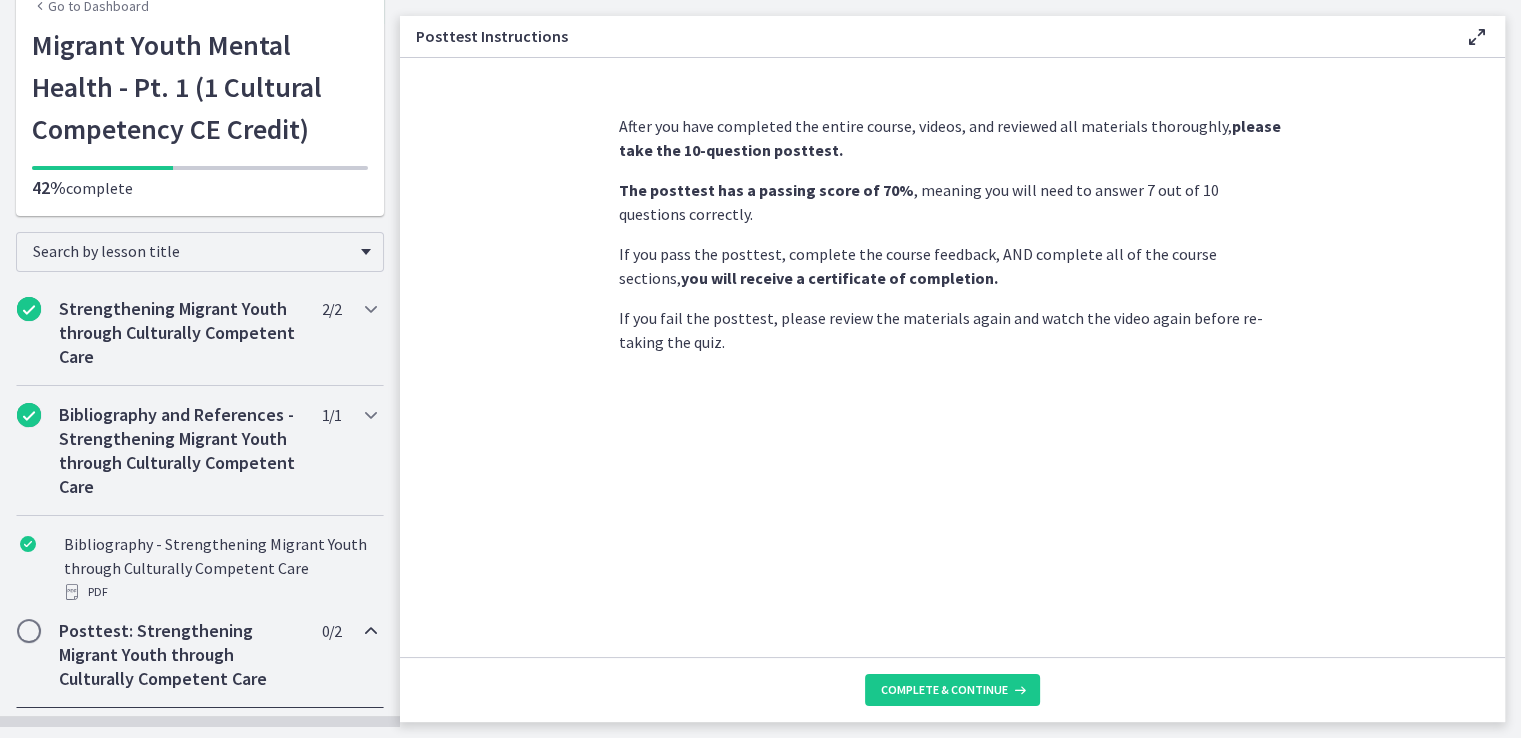 scroll, scrollTop: 0, scrollLeft: 0, axis: both 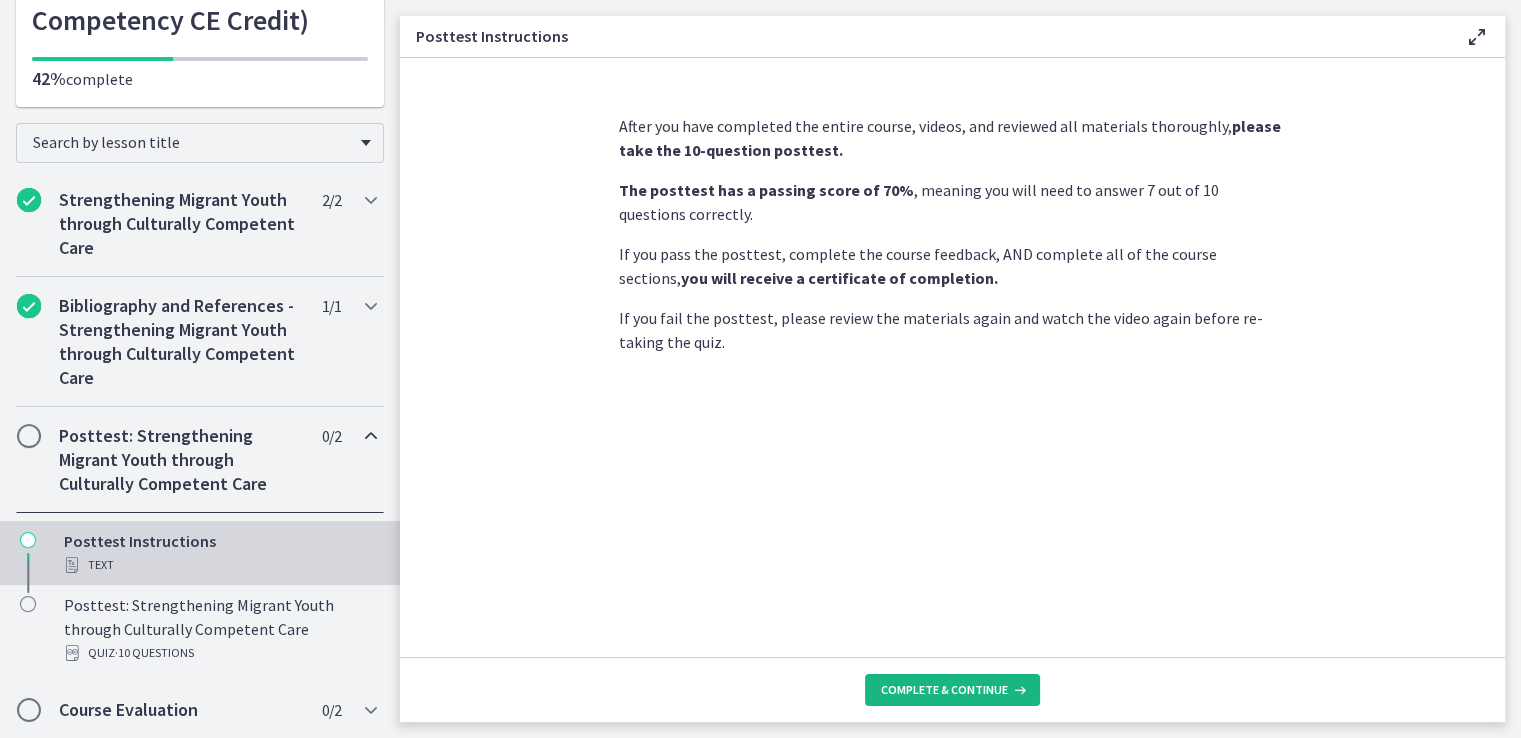 click on "Complete & continue" at bounding box center (944, 690) 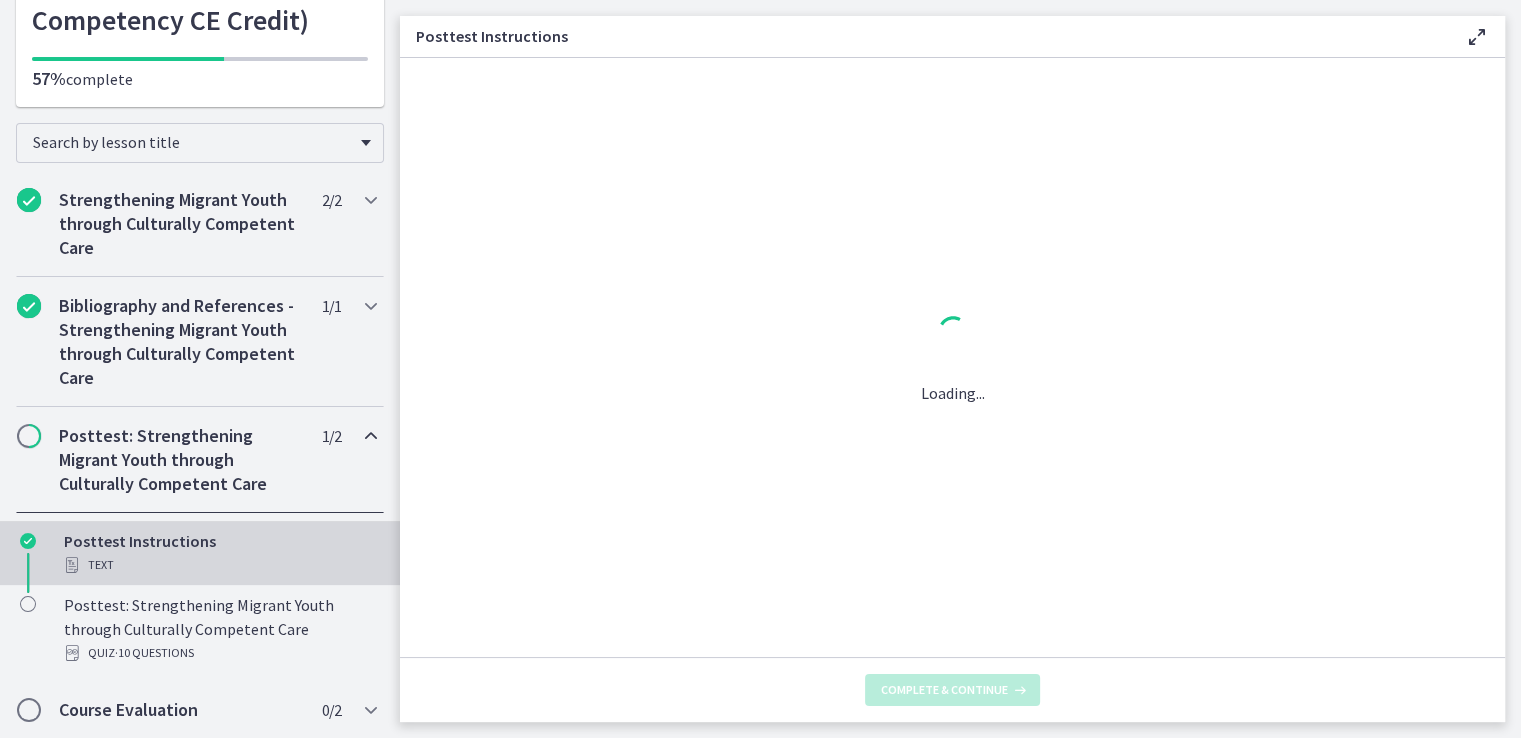 scroll, scrollTop: 0, scrollLeft: 0, axis: both 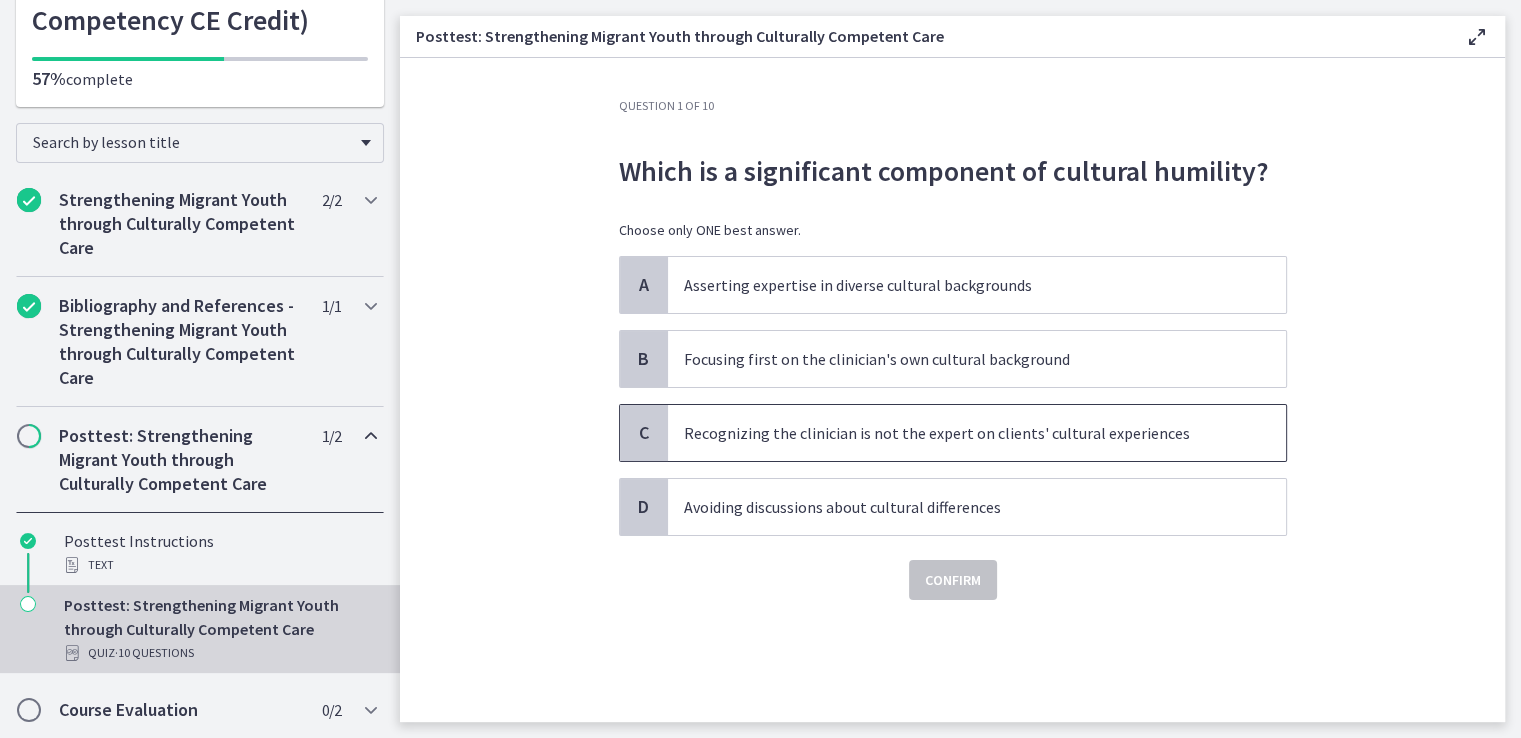 click on "Recognizing the clinician is not the expert on clients' cultural experiences" at bounding box center (957, 433) 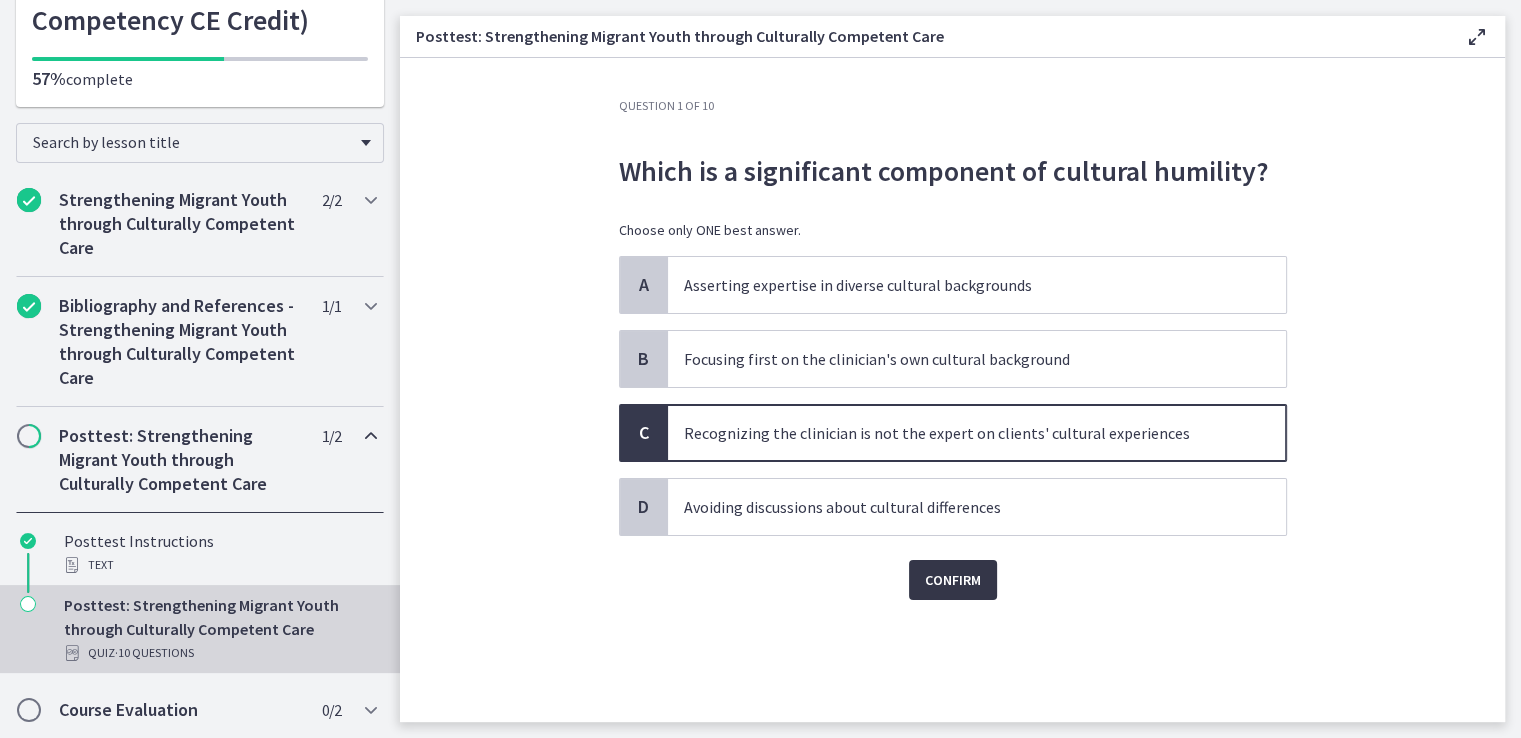 click on "Confirm" at bounding box center [953, 580] 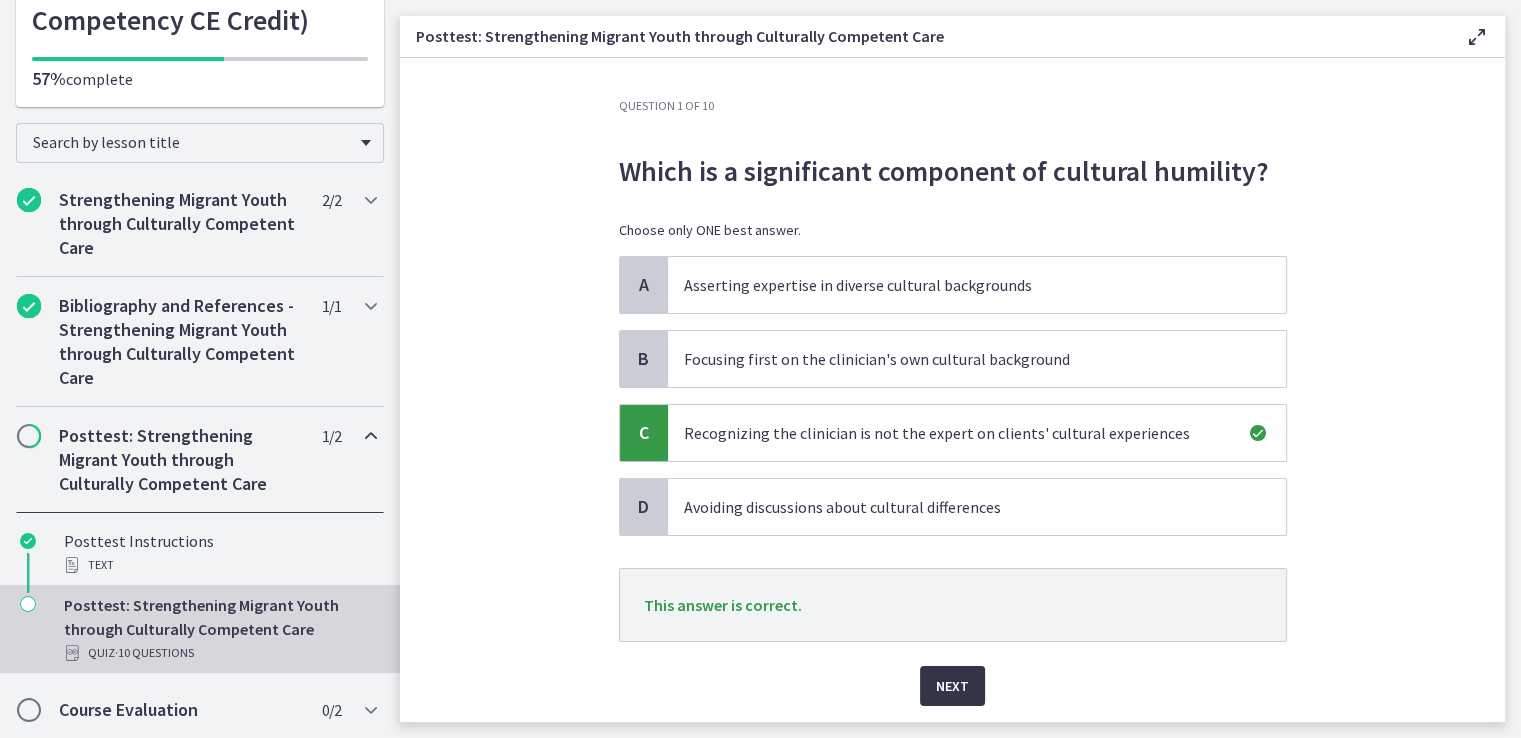 click on "Next" at bounding box center (952, 686) 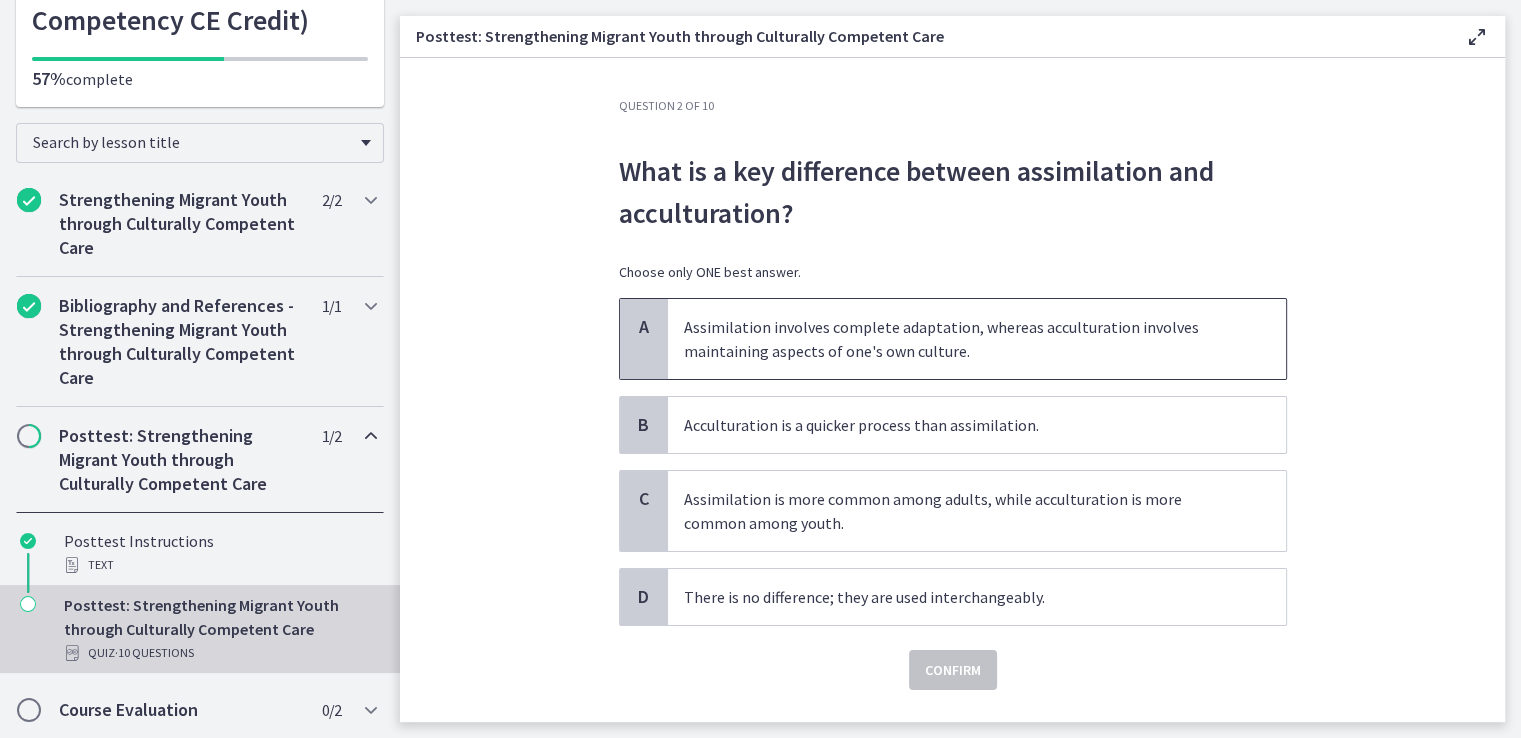 click on "Assimilation involves complete adaptation, whereas acculturation involves maintaining aspects of one's own culture." at bounding box center [957, 339] 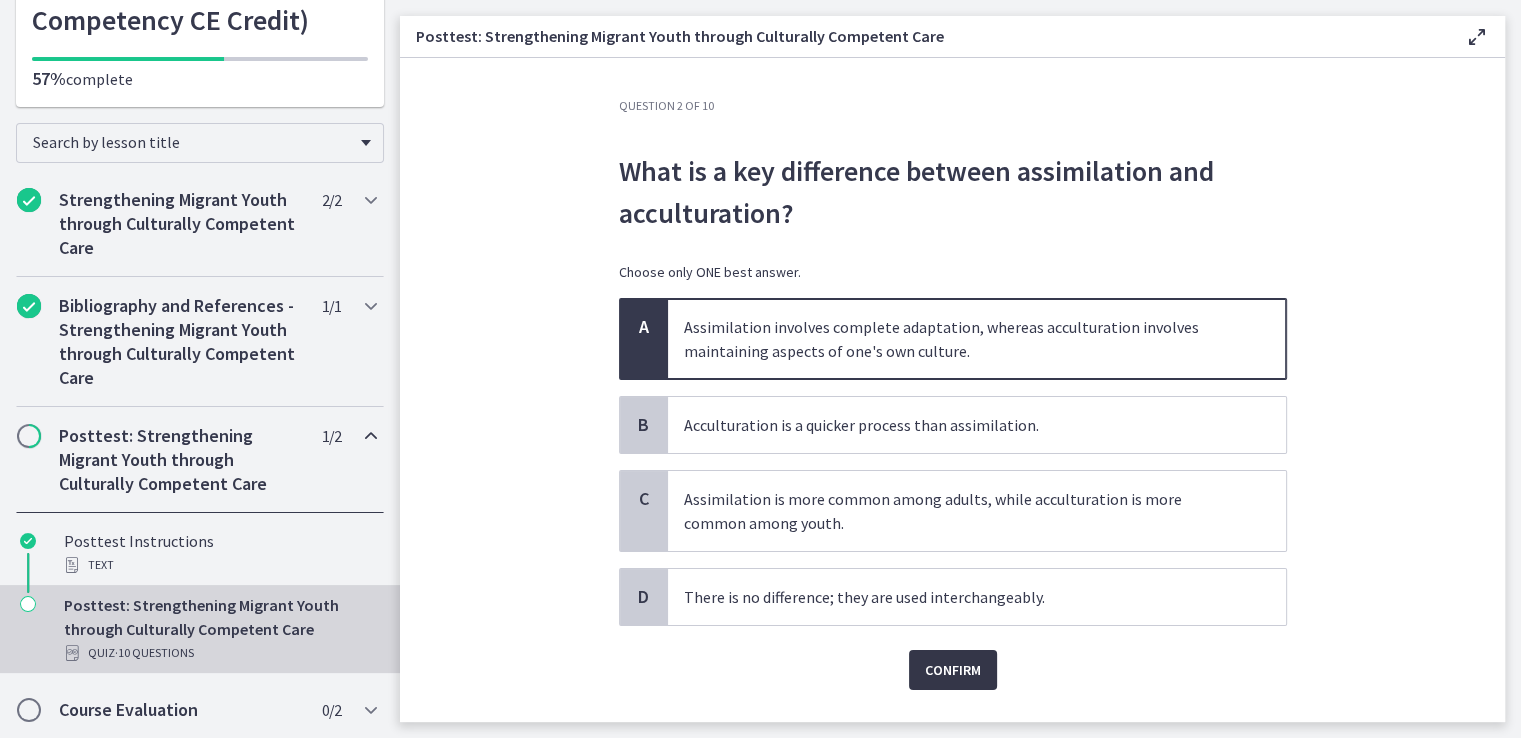 click on "Confirm" at bounding box center [953, 670] 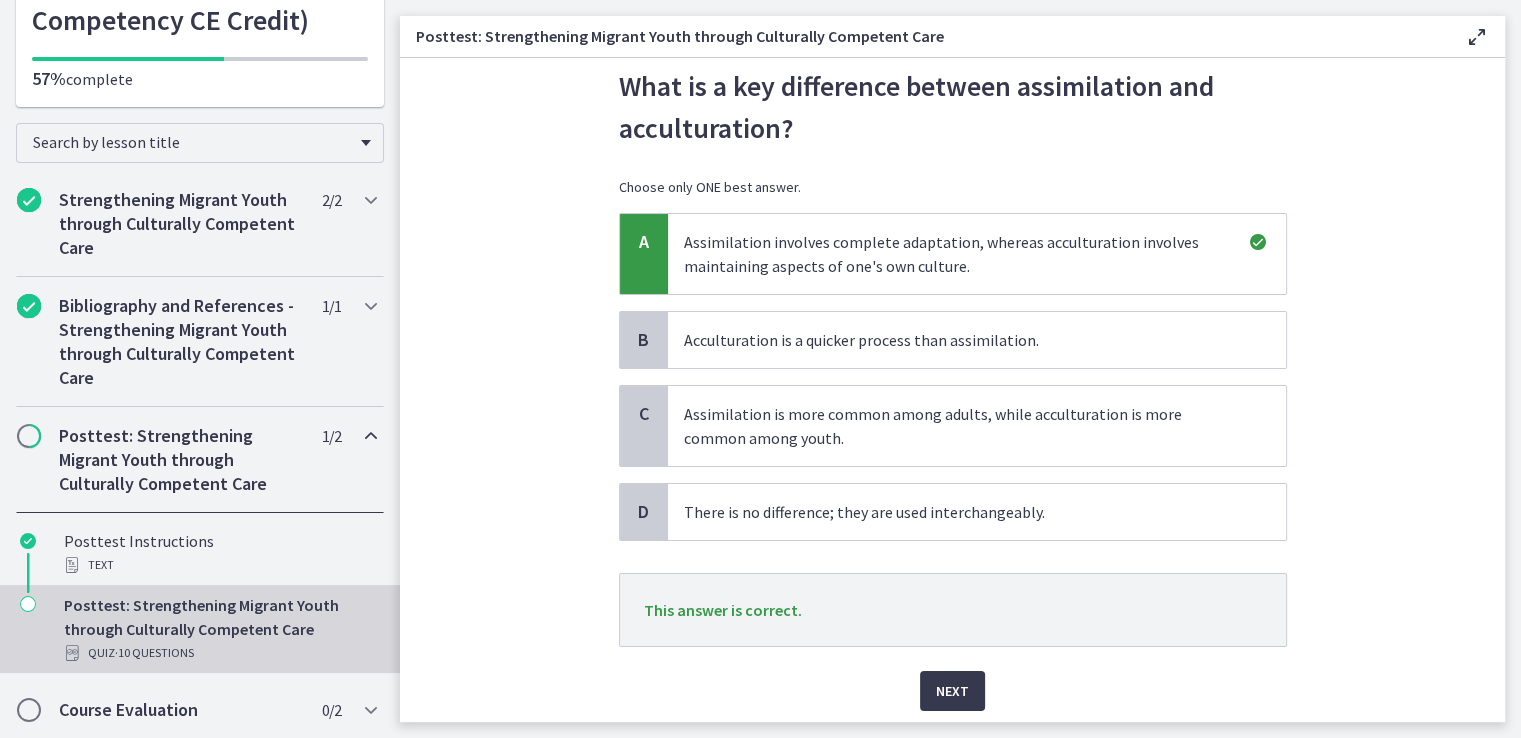 scroll, scrollTop: 152, scrollLeft: 0, axis: vertical 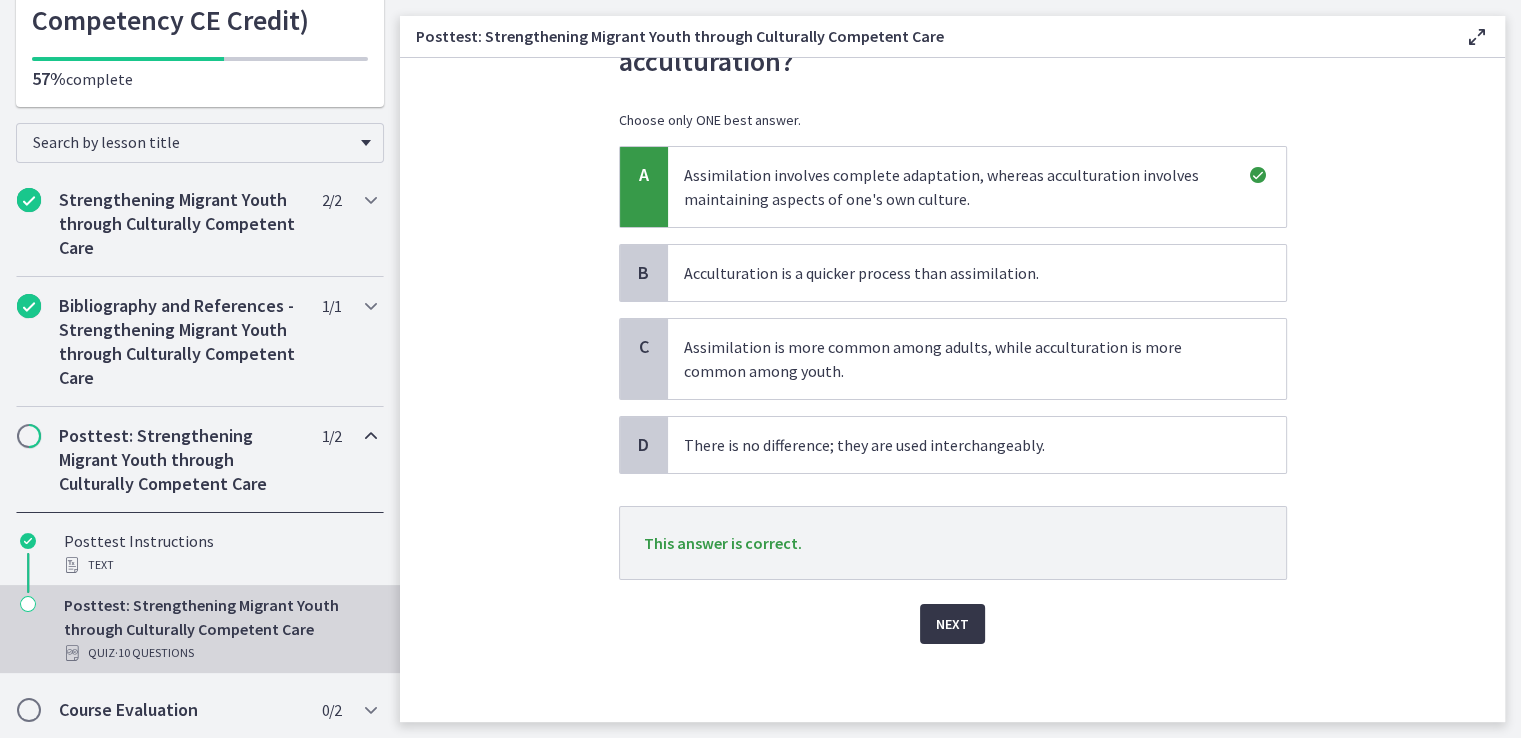 click on "Next" at bounding box center (952, 624) 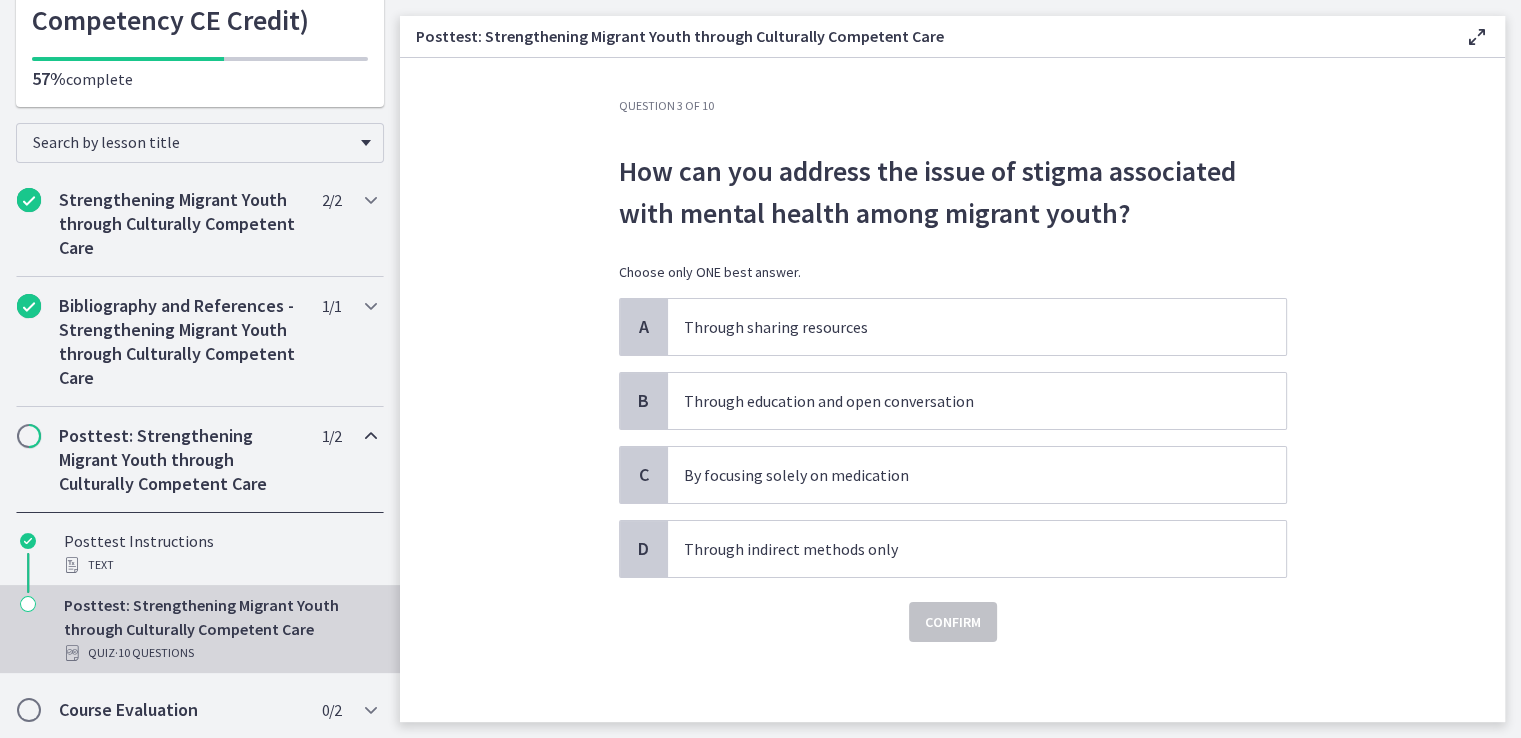 scroll, scrollTop: 0, scrollLeft: 0, axis: both 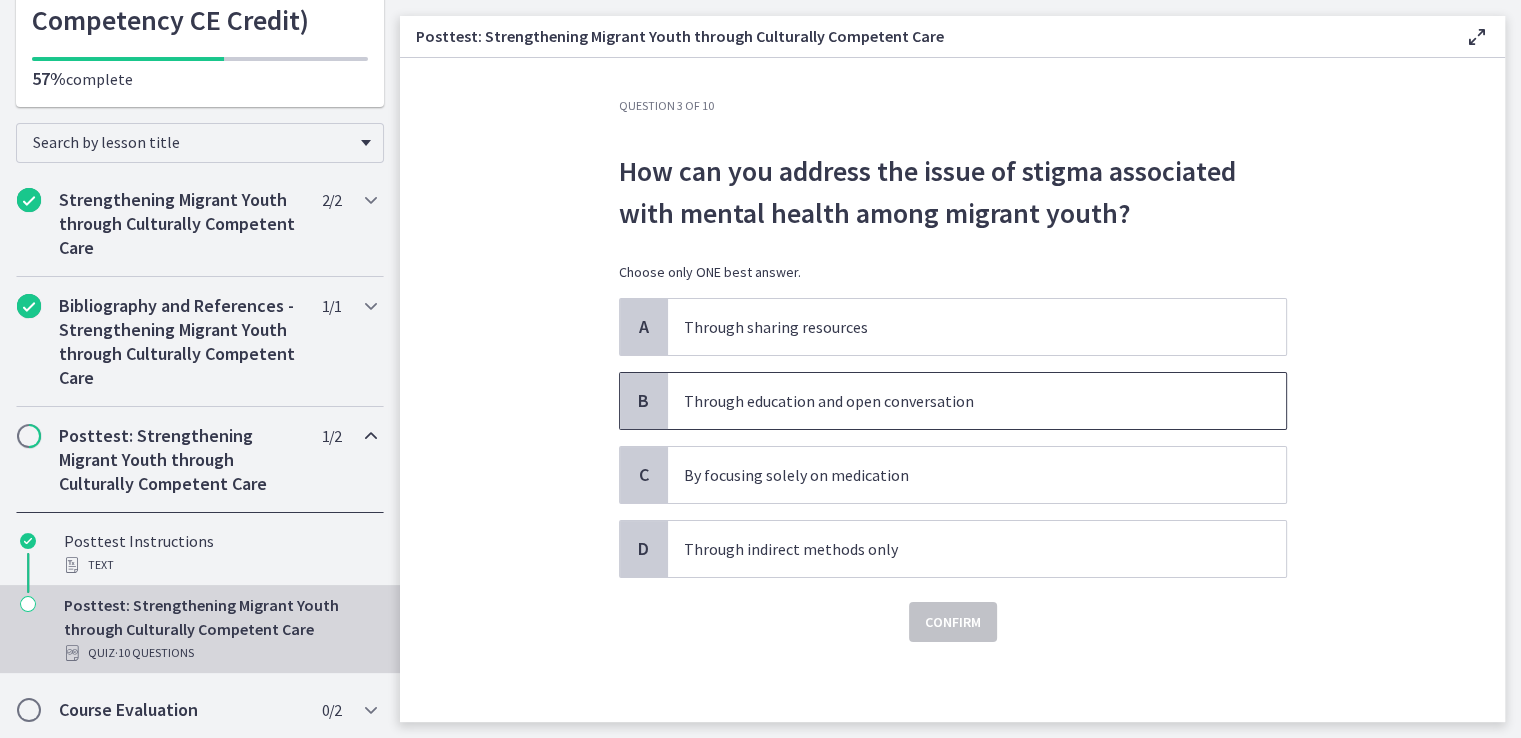 click on "Through education and open conversation" at bounding box center [957, 401] 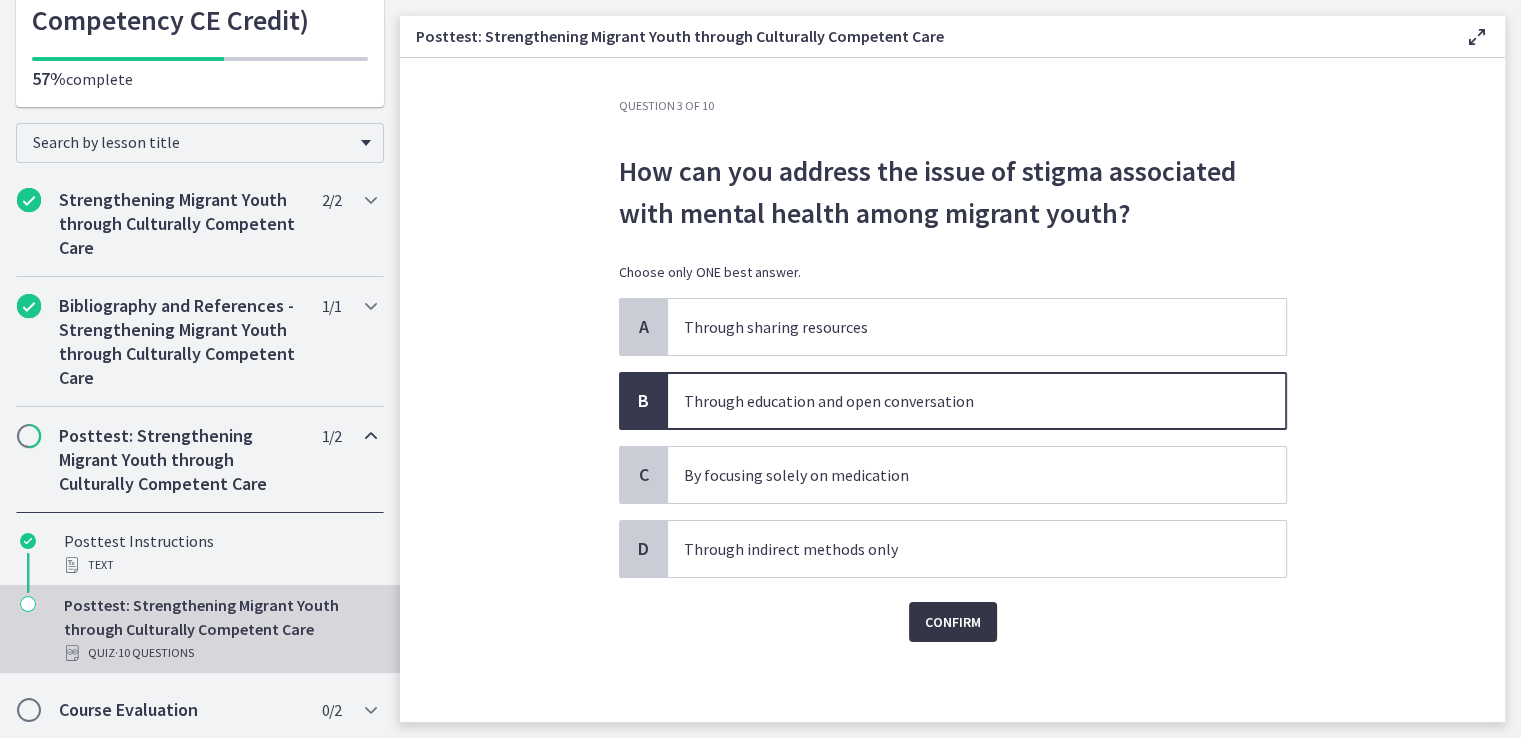 click on "Confirm" at bounding box center [953, 622] 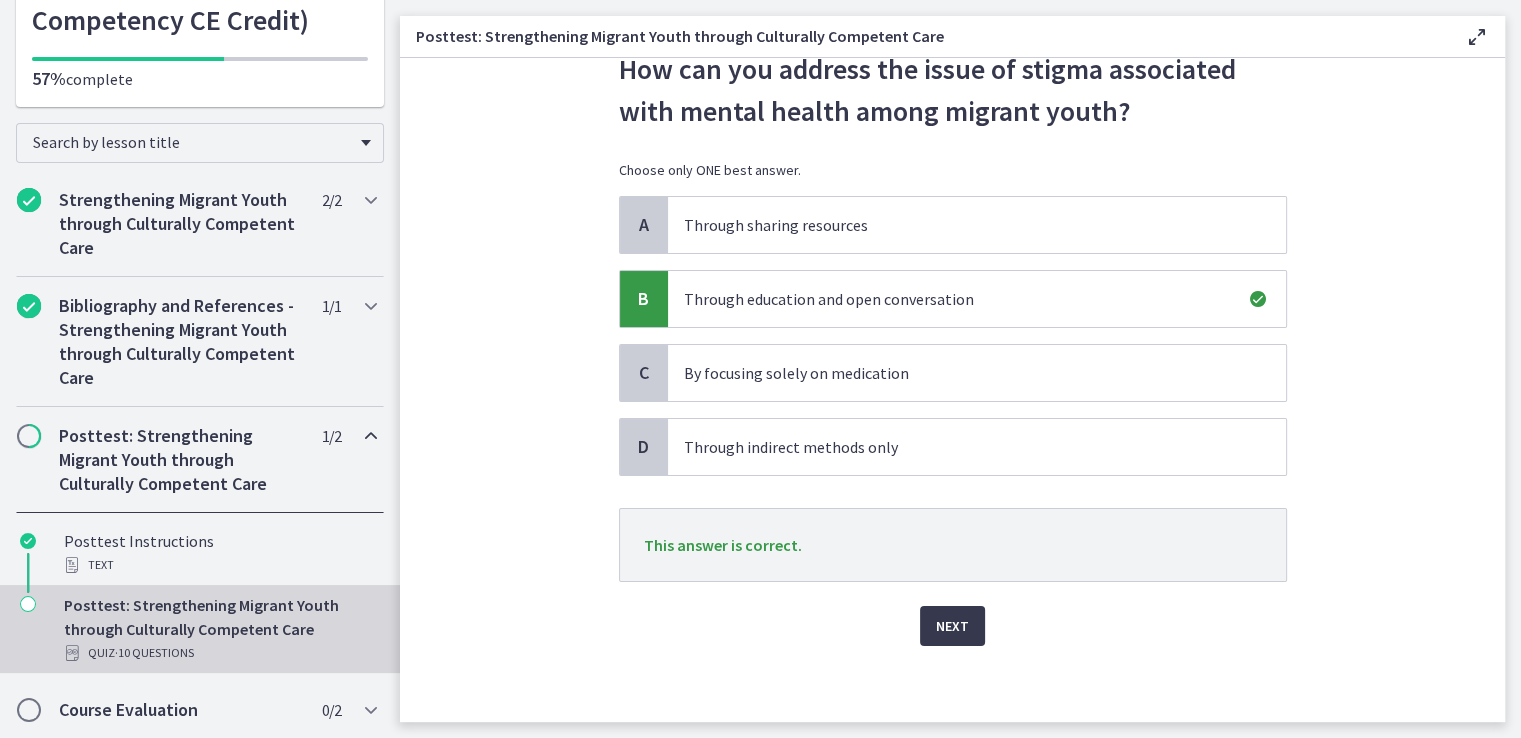 scroll, scrollTop: 104, scrollLeft: 0, axis: vertical 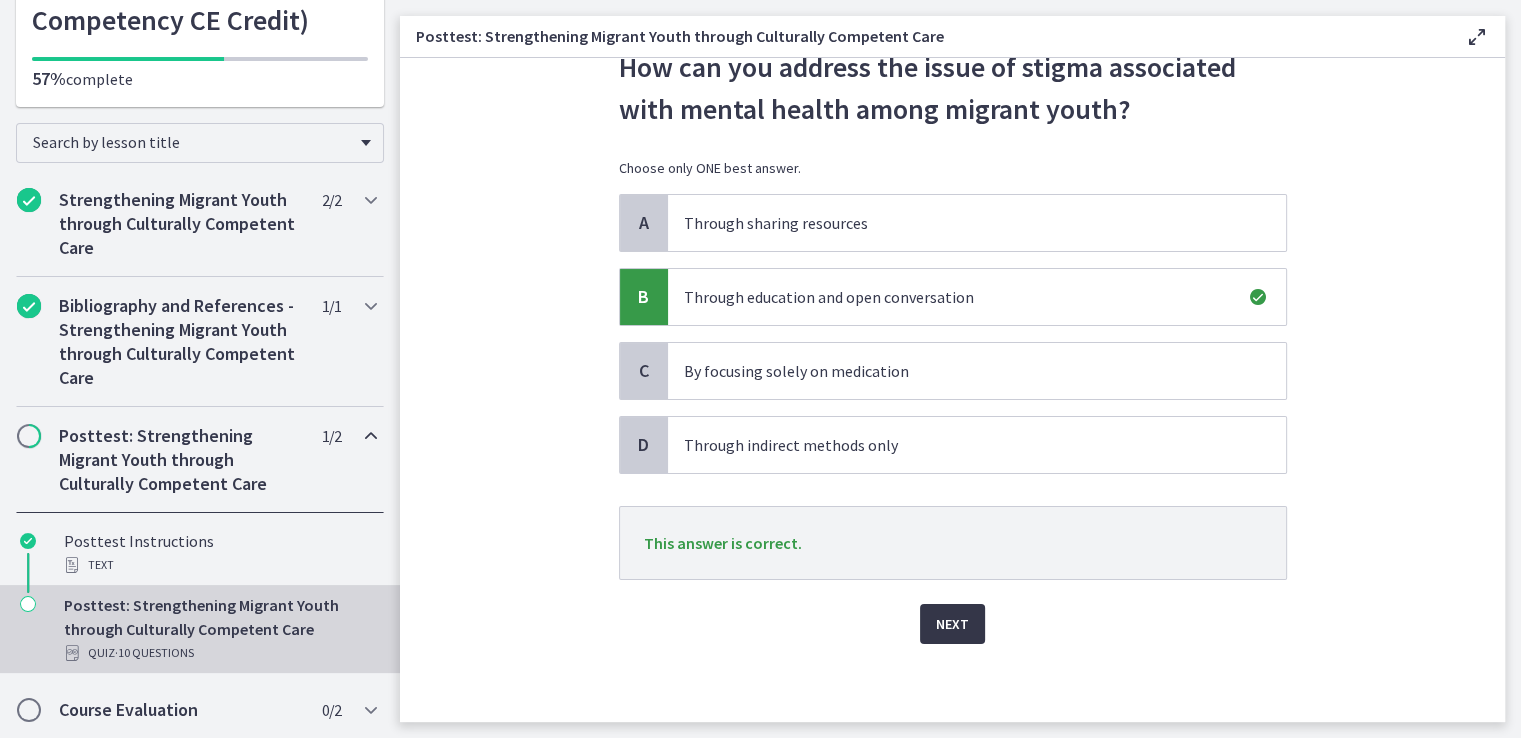 click on "Next" at bounding box center (952, 624) 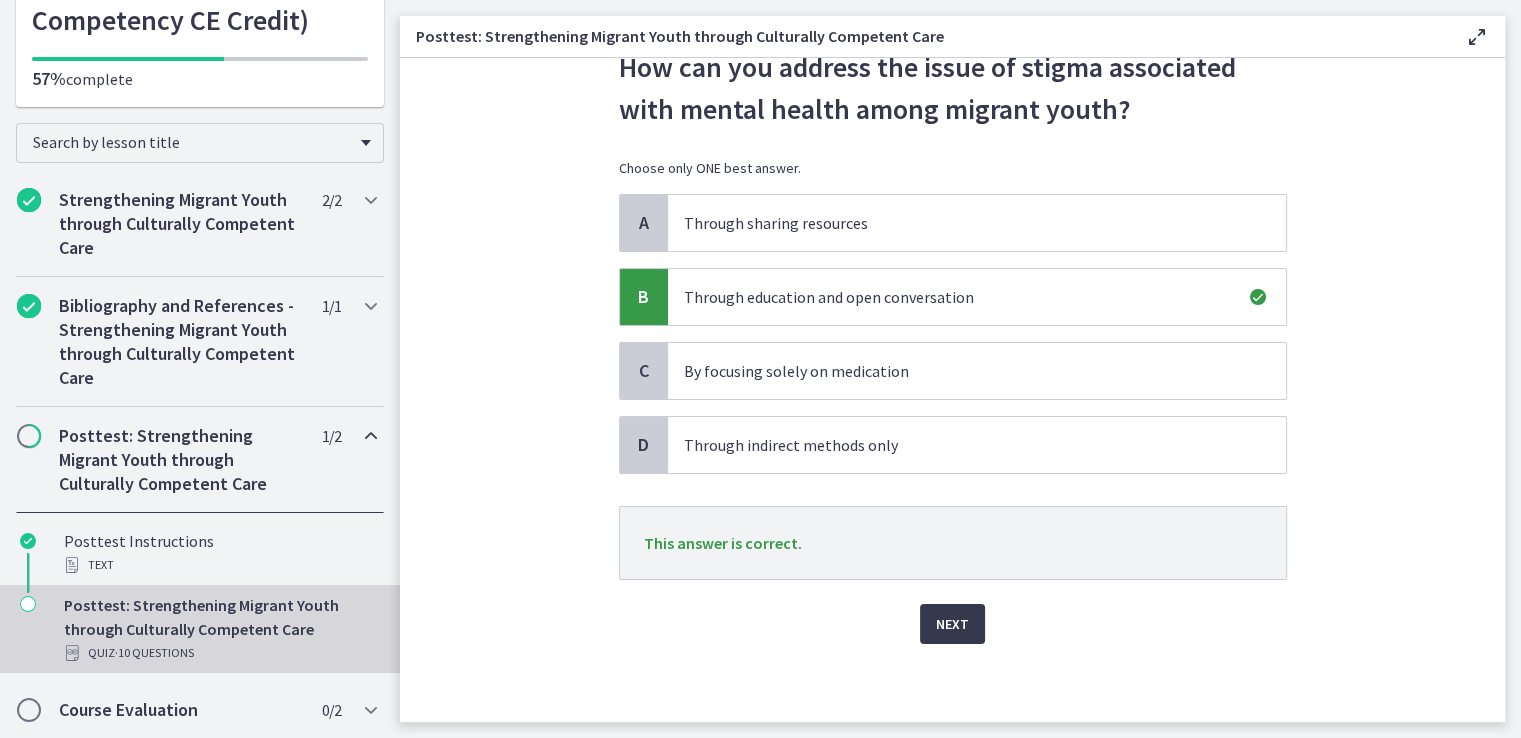 scroll, scrollTop: 0, scrollLeft: 0, axis: both 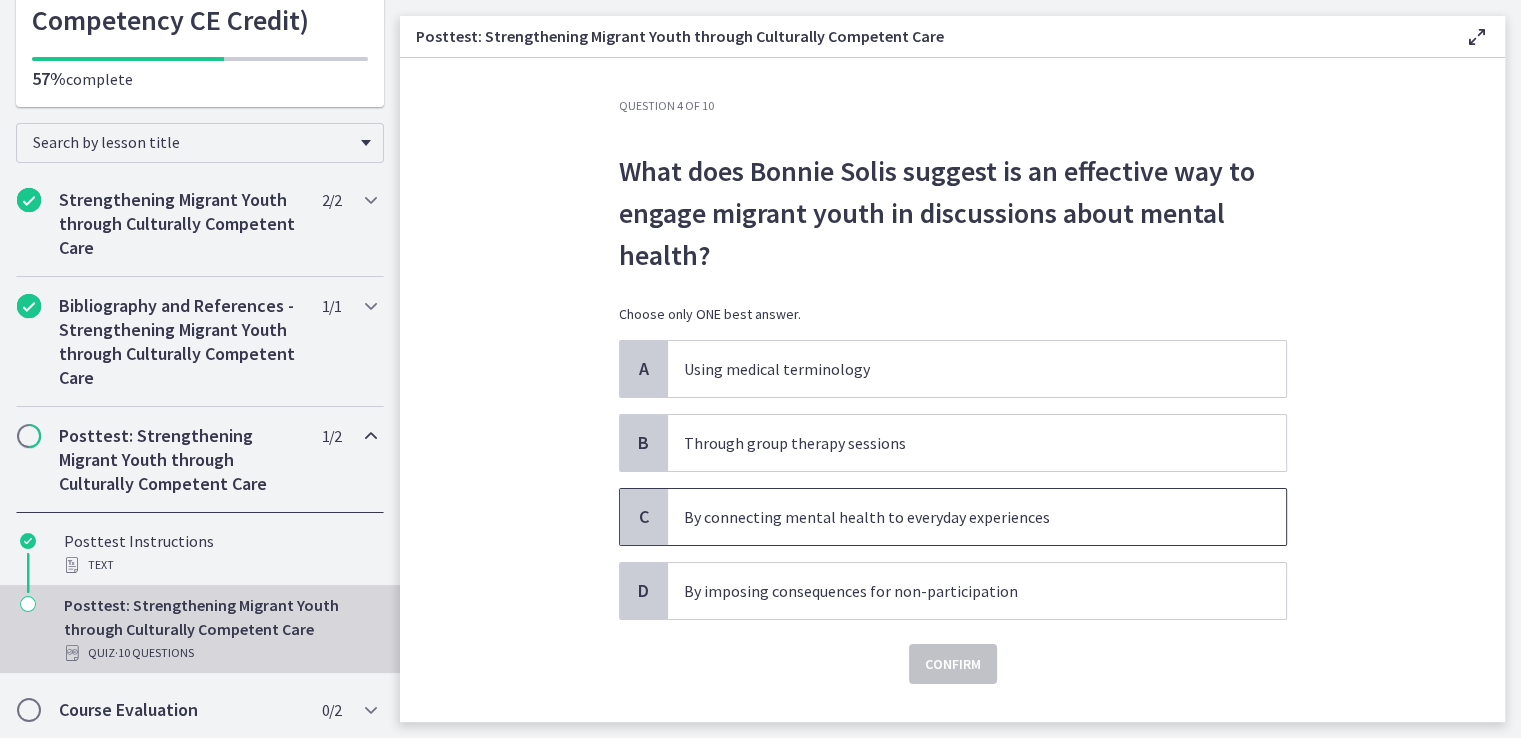 click on "By connecting mental health to everyday experiences" at bounding box center (957, 517) 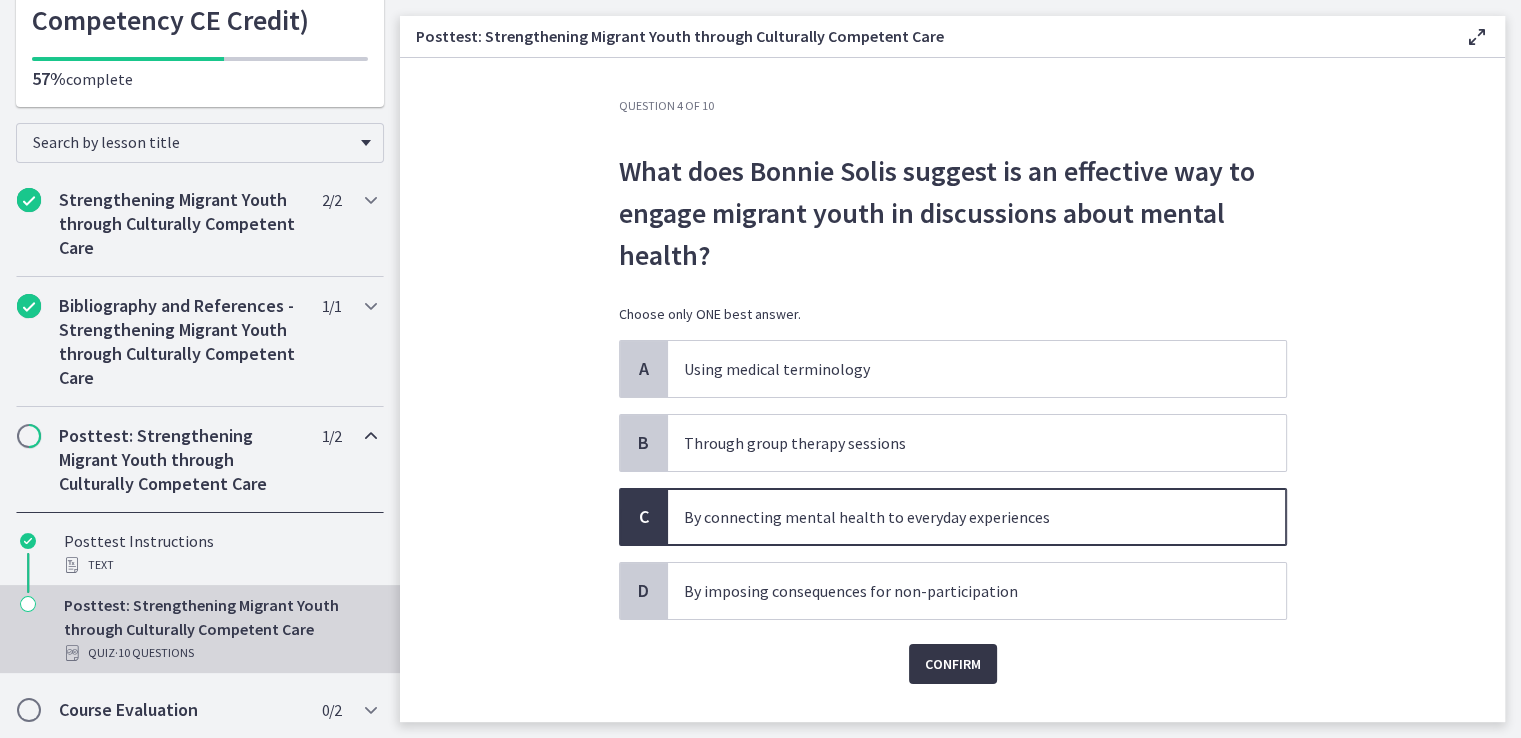 click on "Confirm" at bounding box center [953, 664] 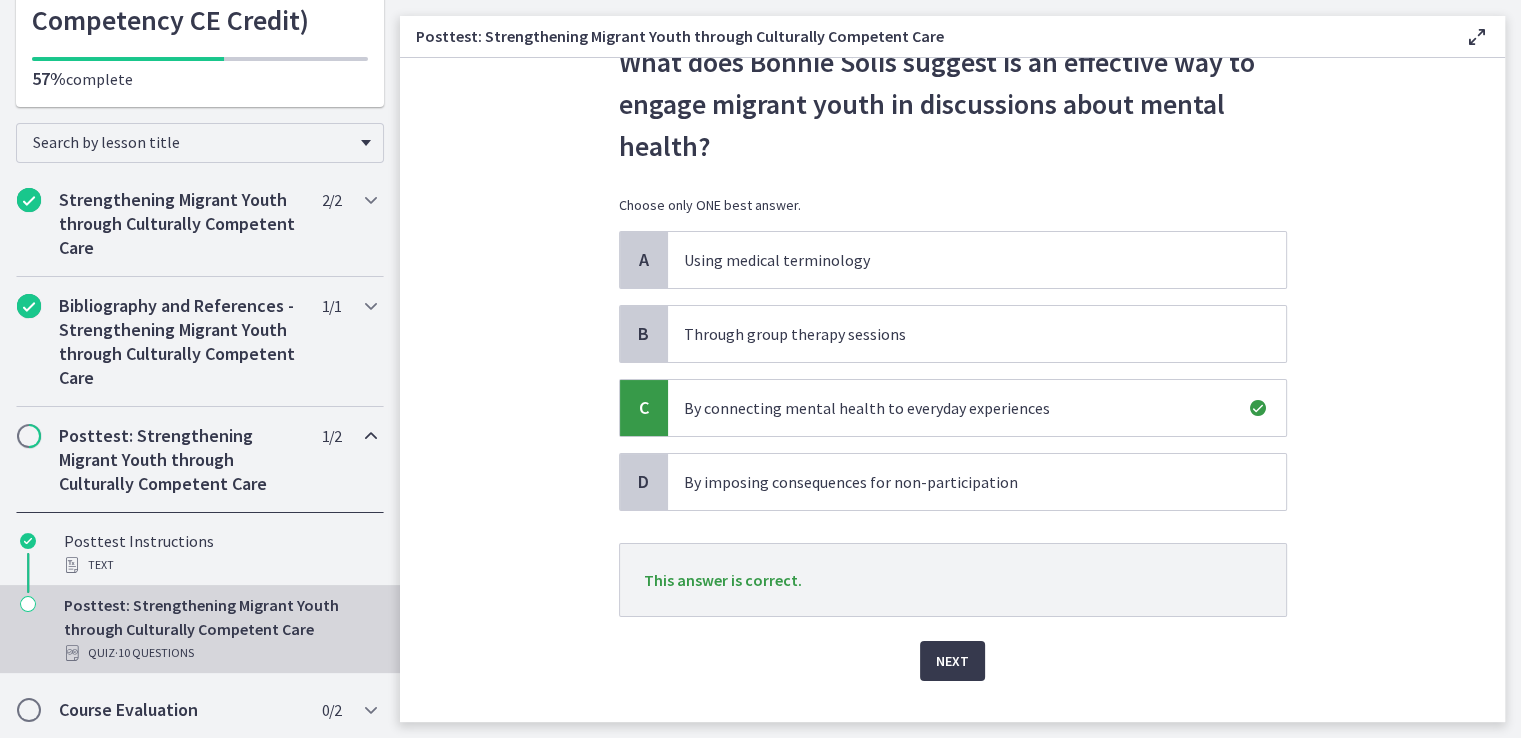 scroll, scrollTop: 146, scrollLeft: 0, axis: vertical 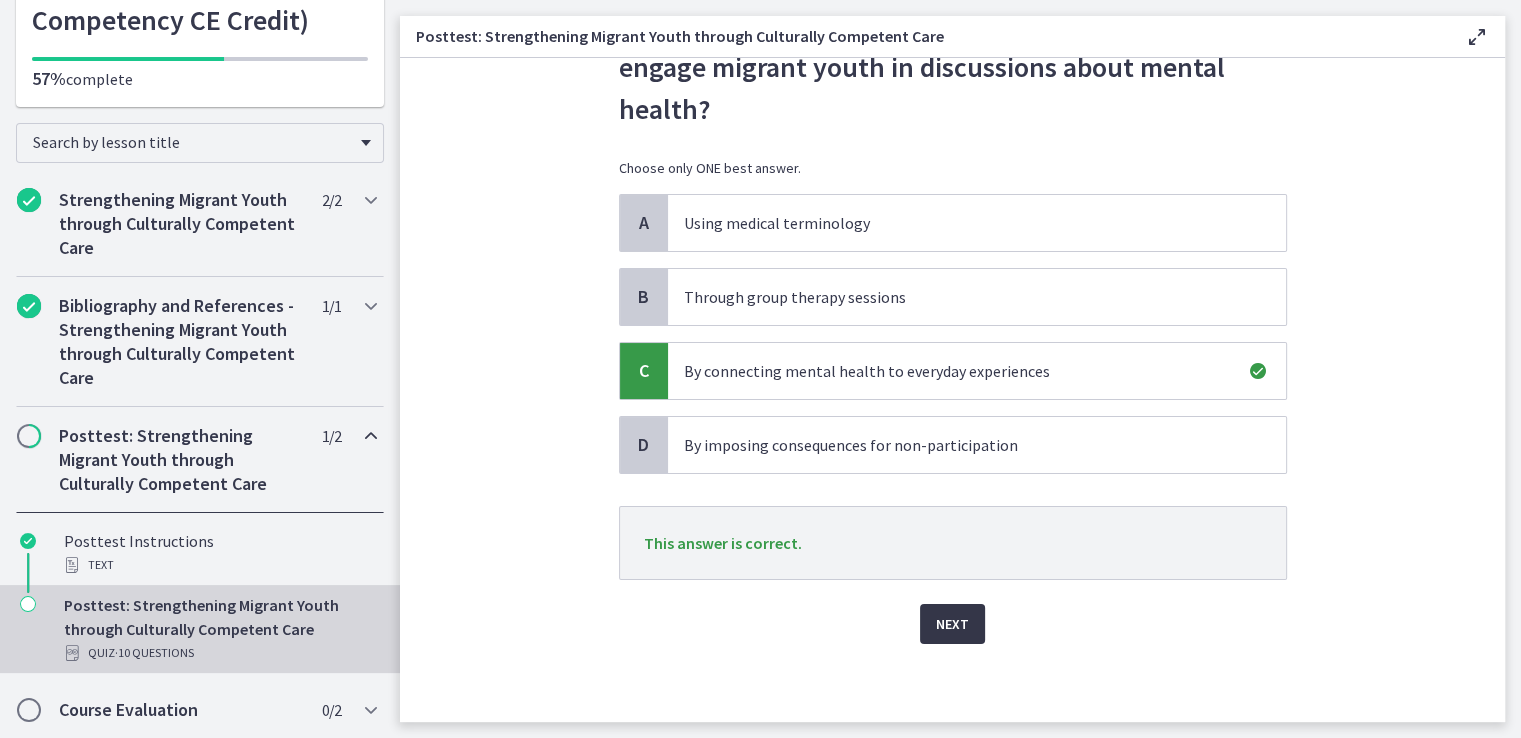 click on "Next" at bounding box center (952, 624) 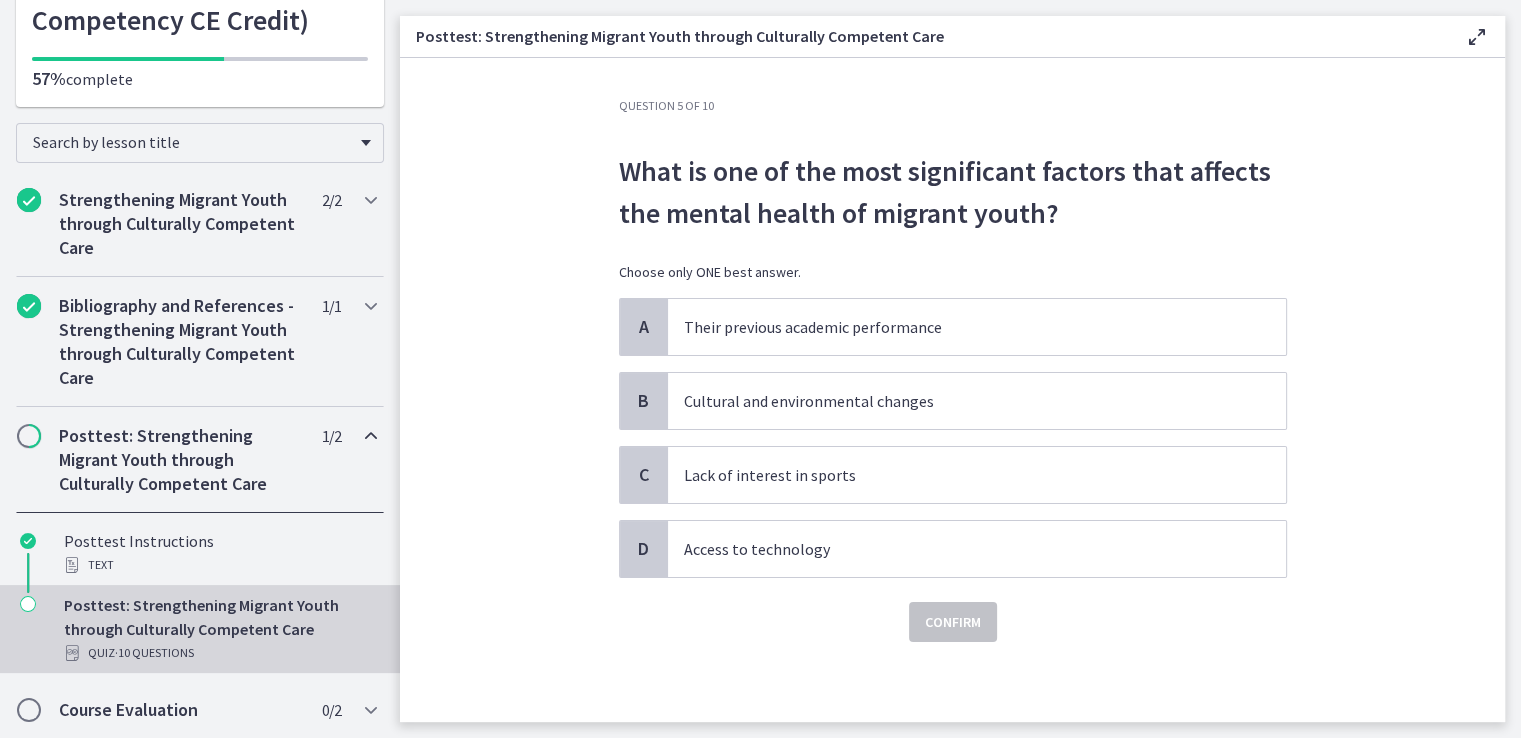 scroll, scrollTop: 0, scrollLeft: 0, axis: both 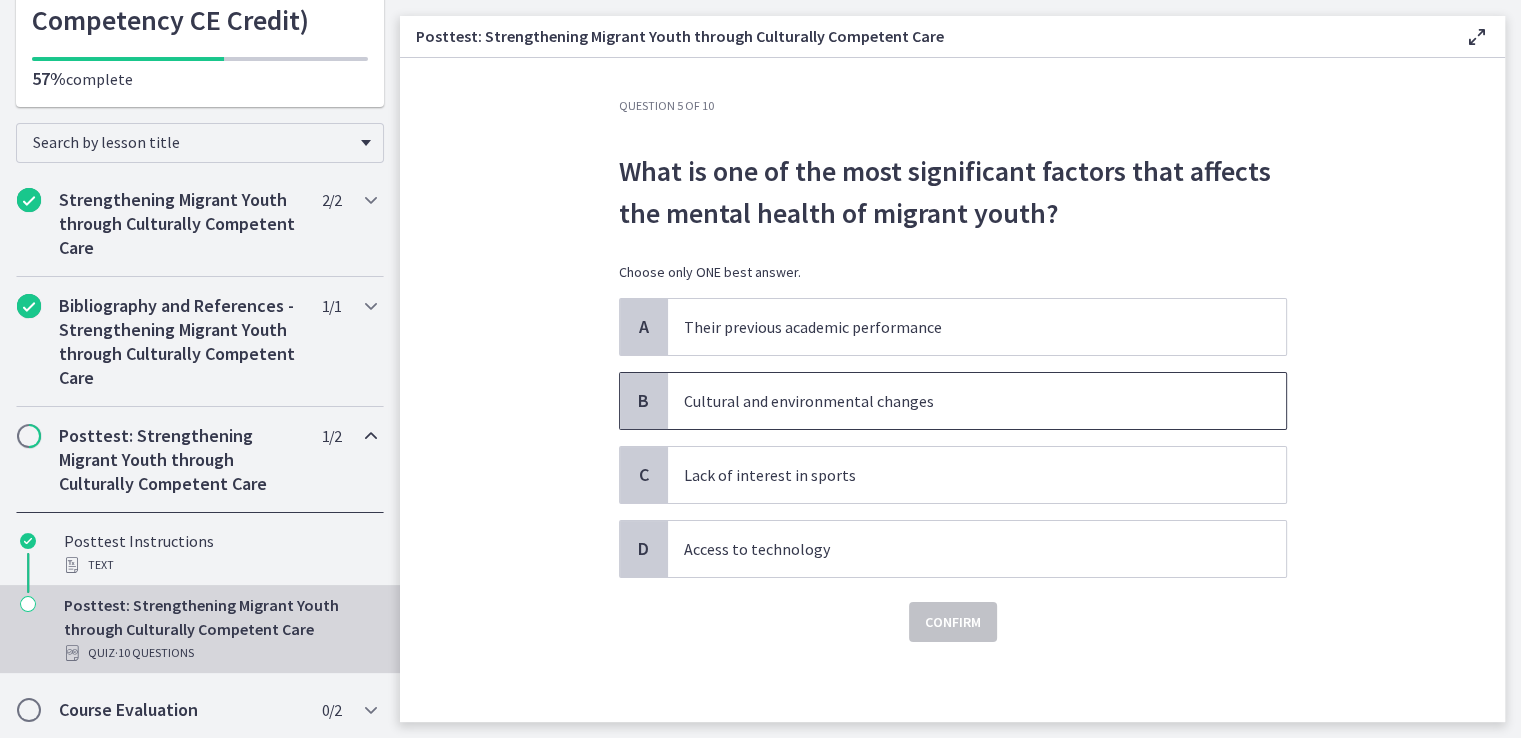 click on "Cultural and environmental changes" at bounding box center (957, 401) 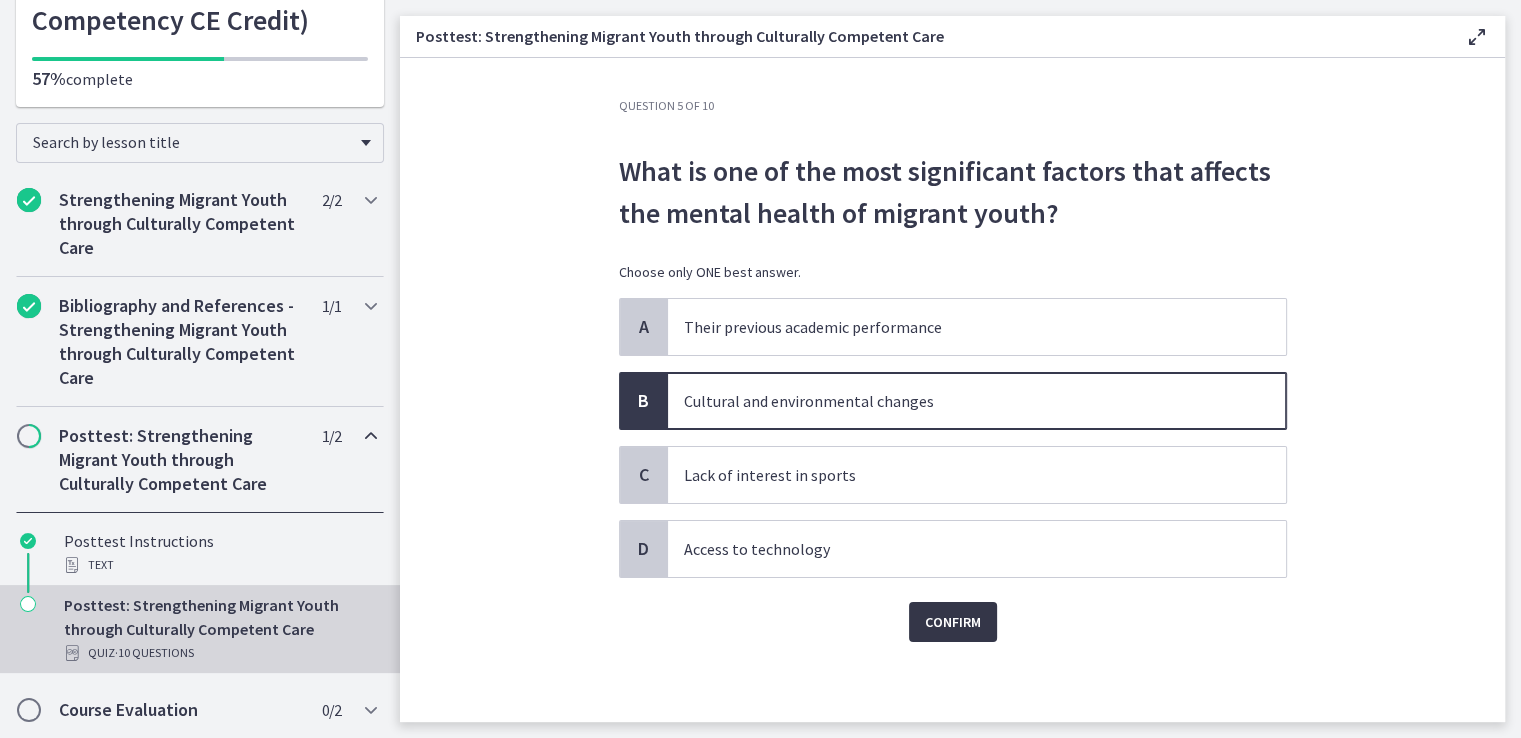 click on "Confirm" at bounding box center (953, 622) 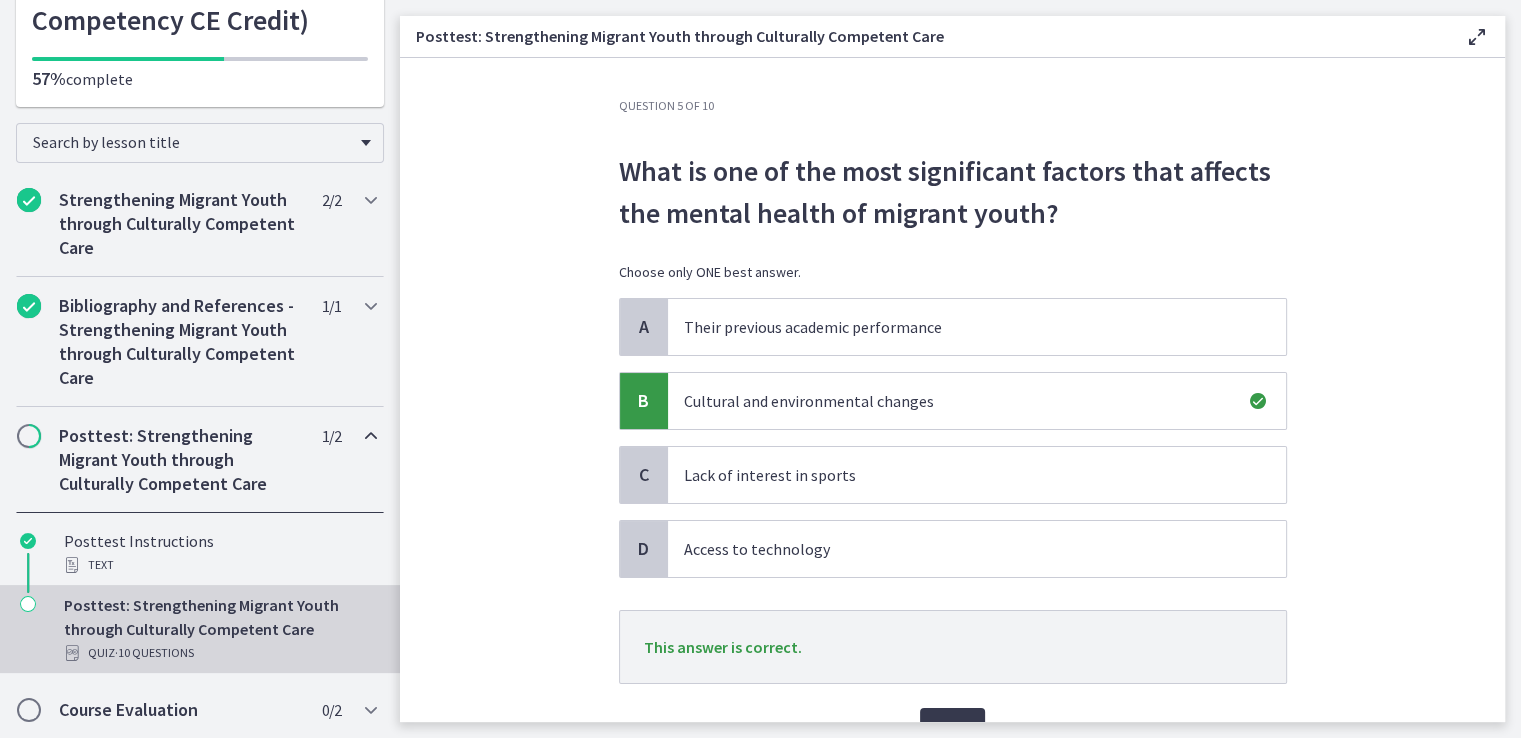 scroll, scrollTop: 104, scrollLeft: 0, axis: vertical 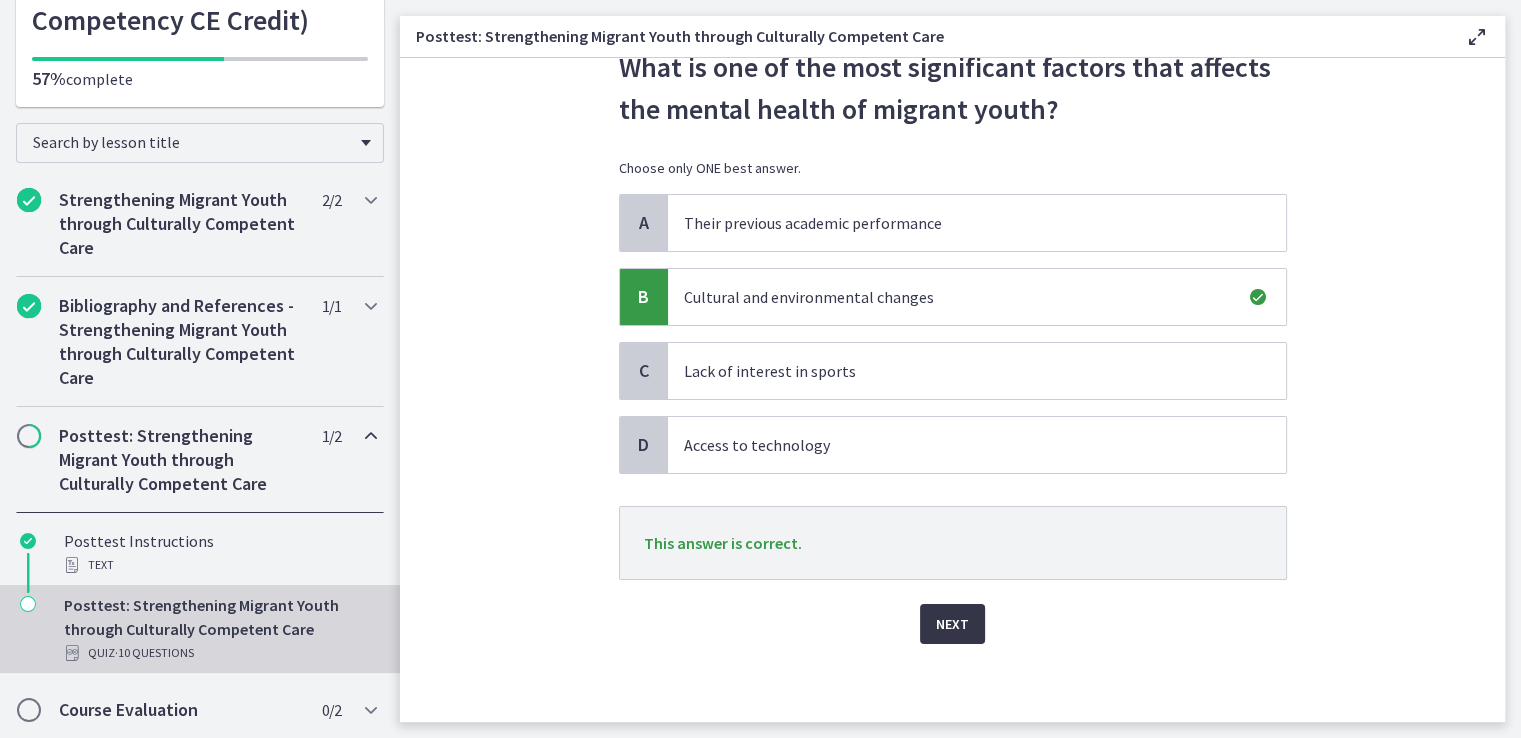 click on "Next" at bounding box center [952, 624] 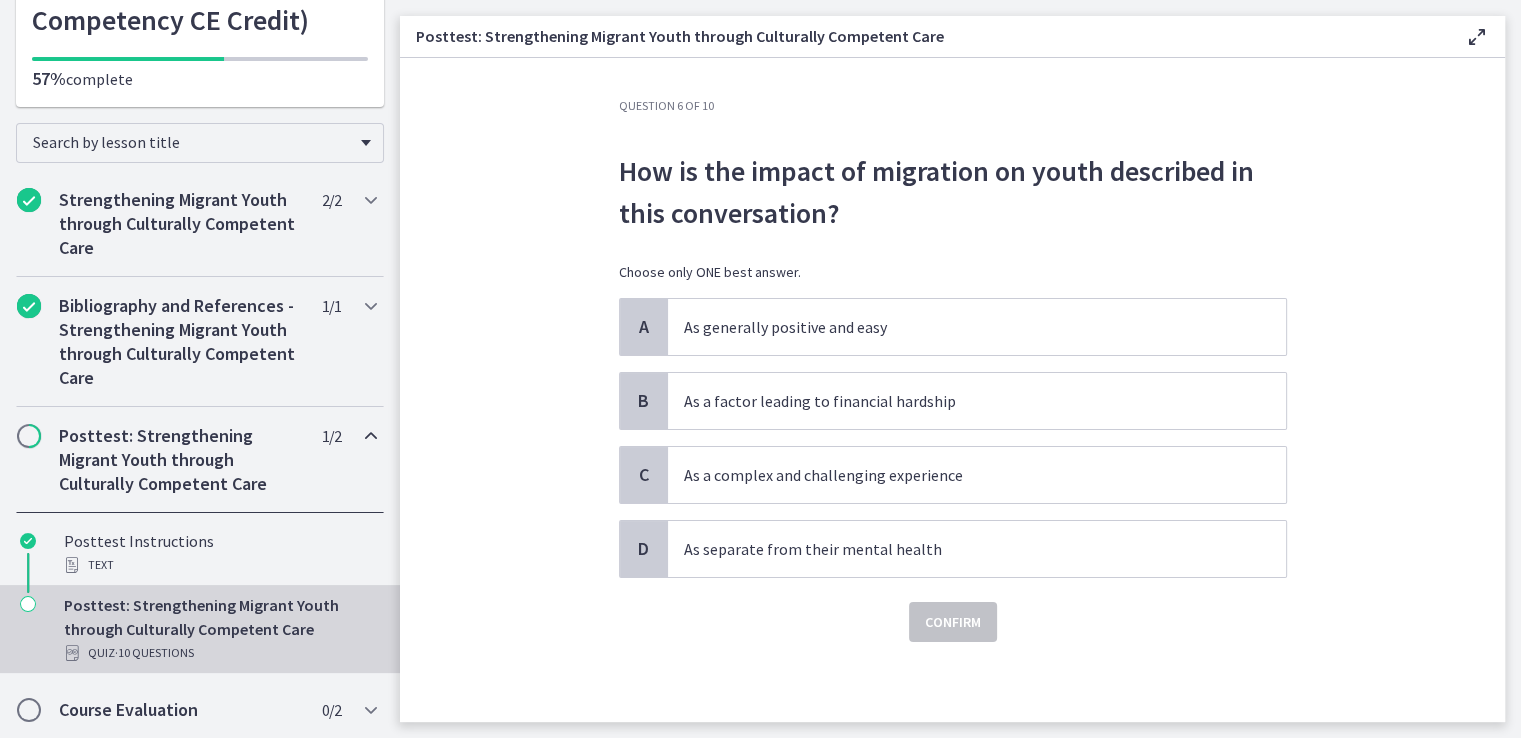 scroll, scrollTop: 0, scrollLeft: 0, axis: both 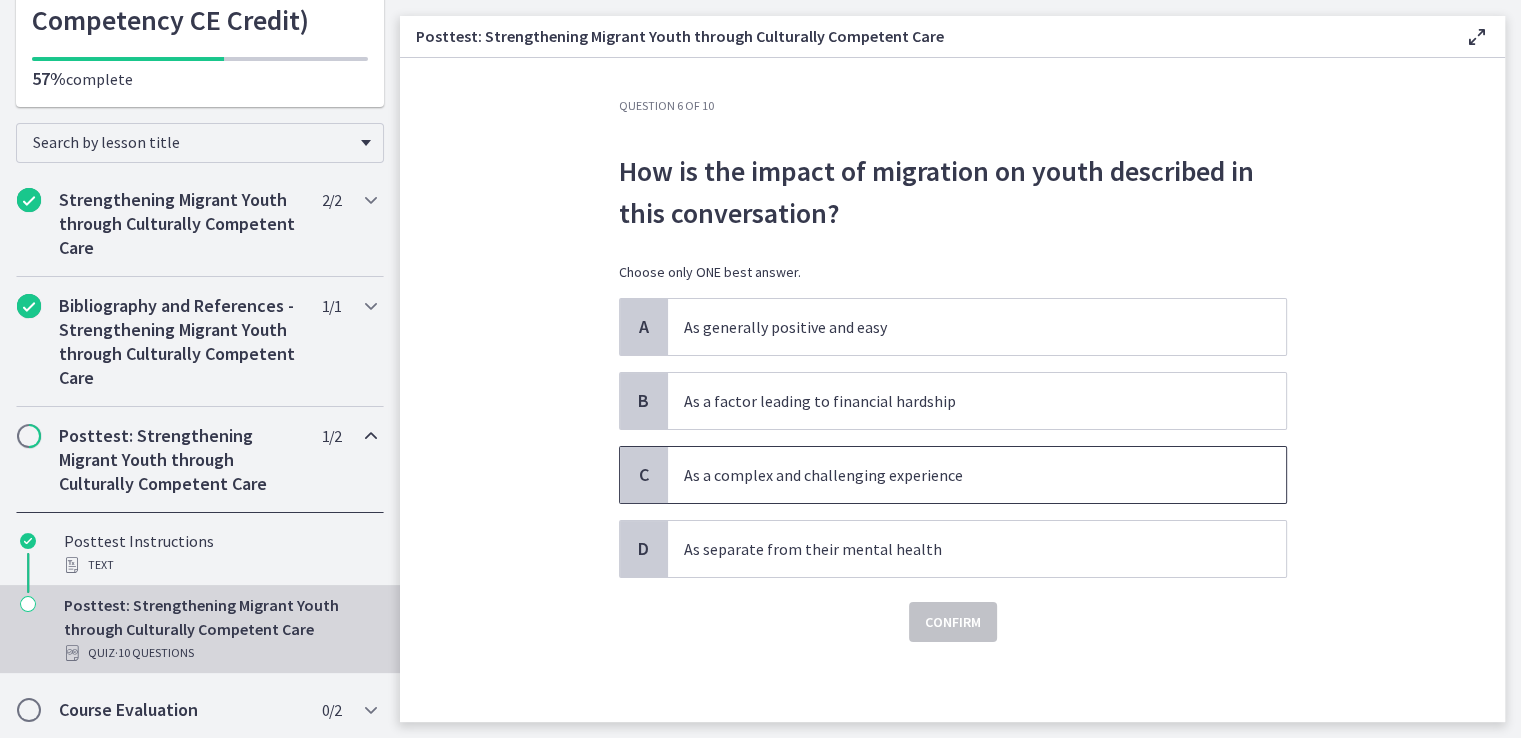 click on "As a complex and challenging experience" at bounding box center [957, 475] 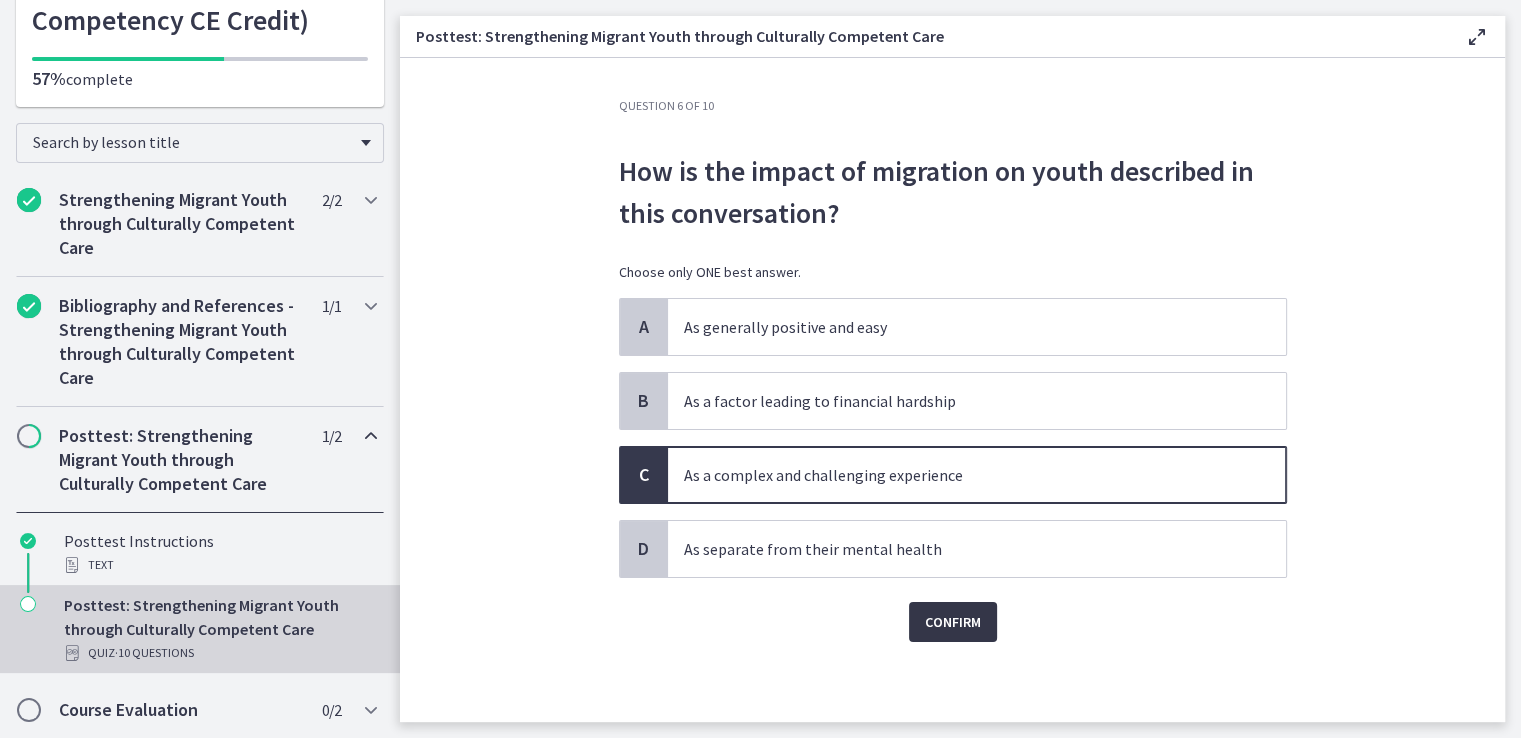 click on "Confirm" at bounding box center [953, 622] 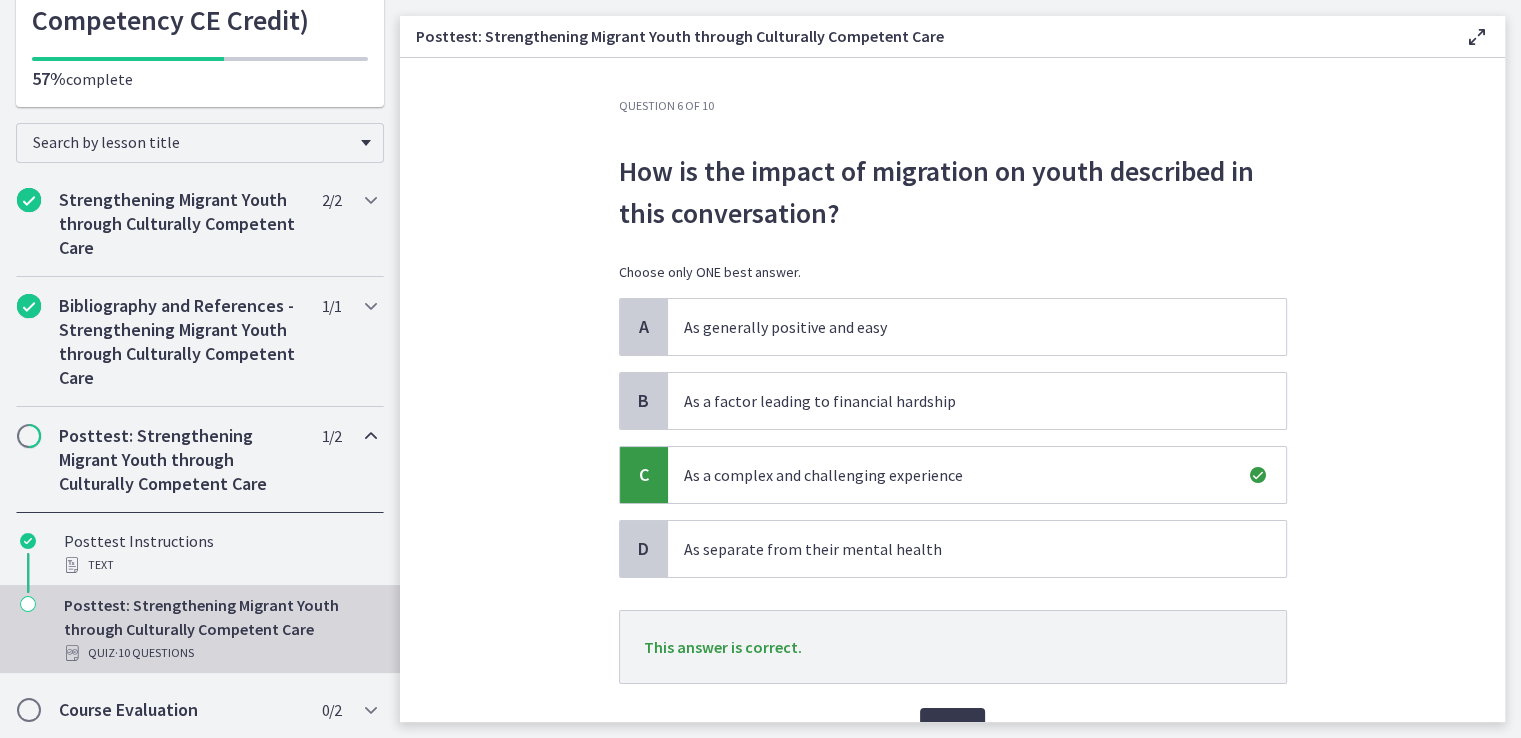 scroll, scrollTop: 104, scrollLeft: 0, axis: vertical 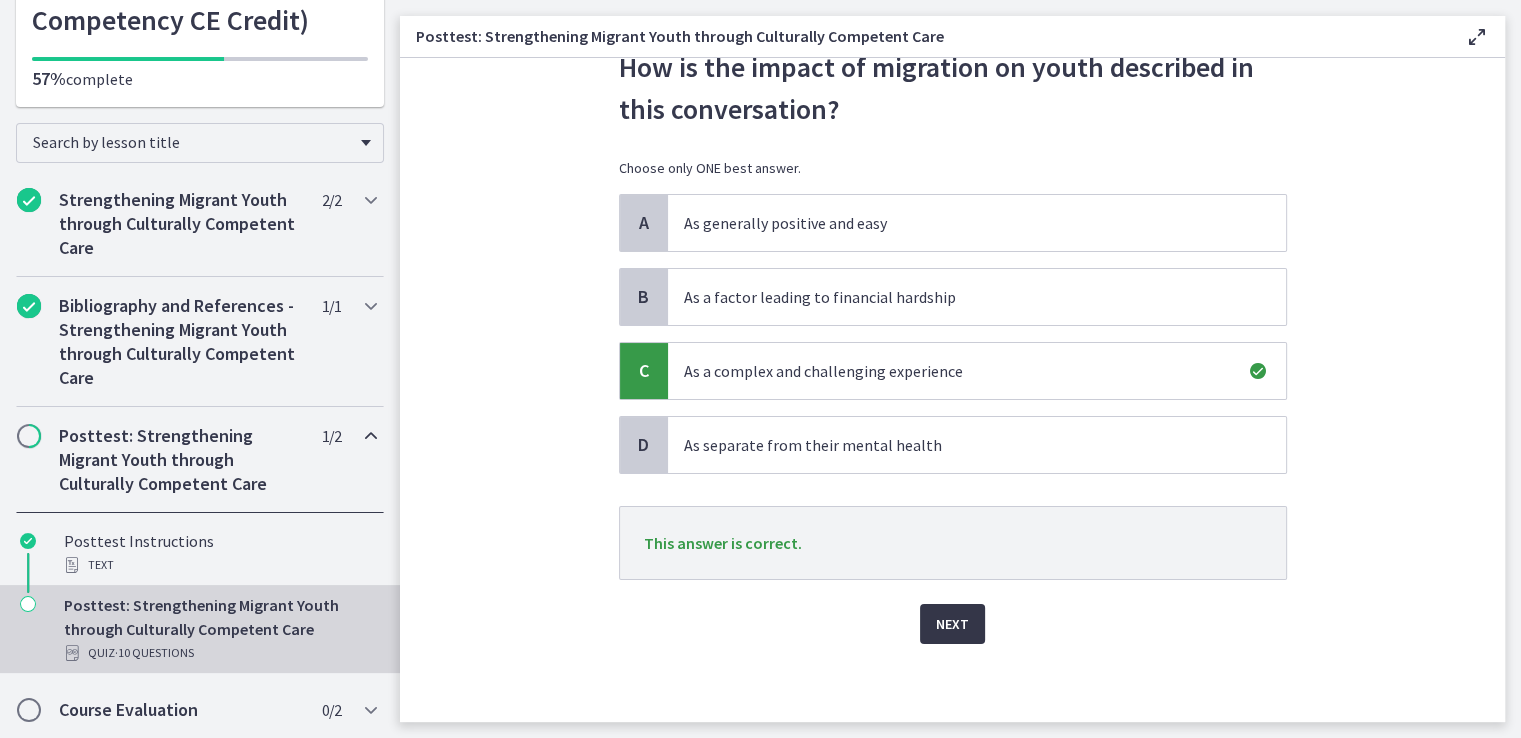 click on "Next" at bounding box center (952, 624) 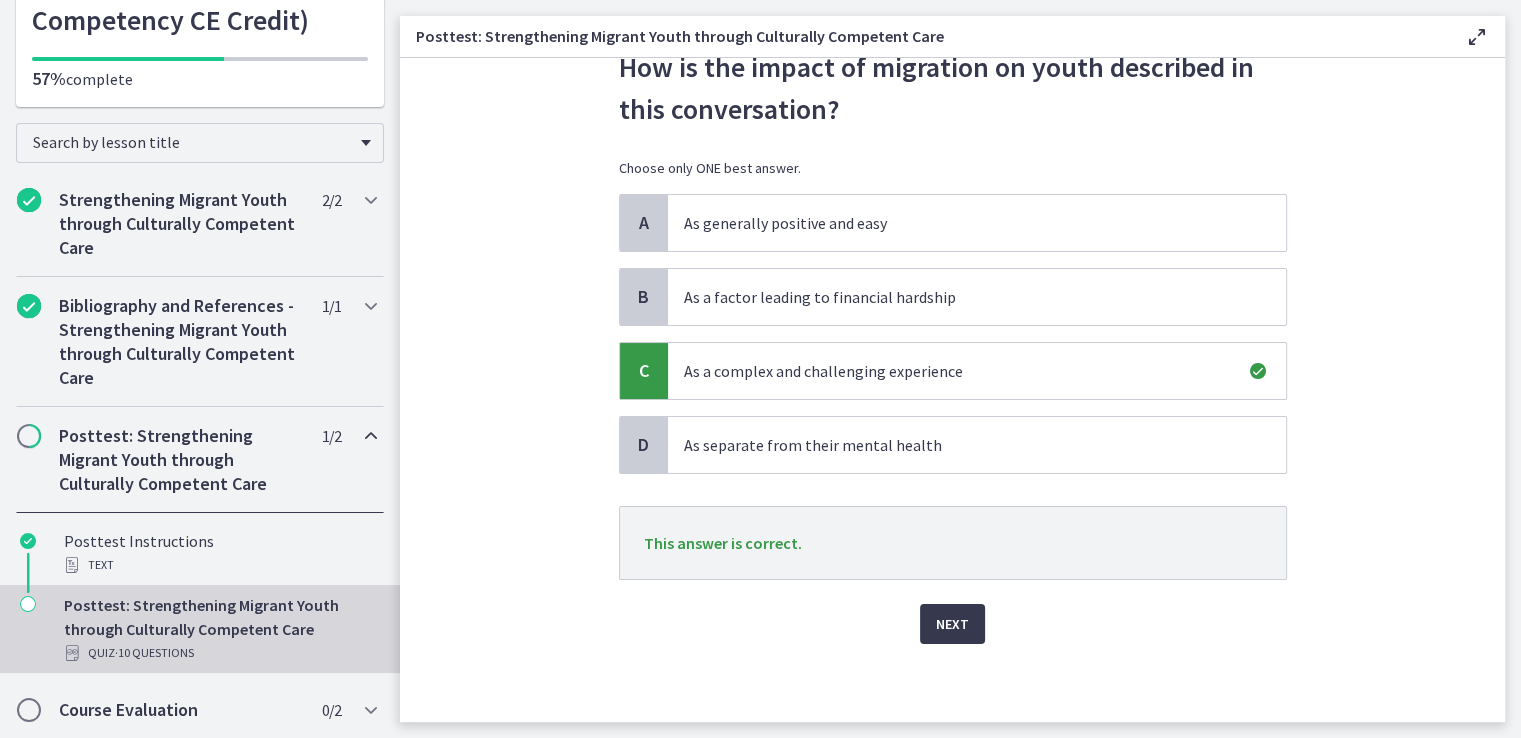 scroll, scrollTop: 0, scrollLeft: 0, axis: both 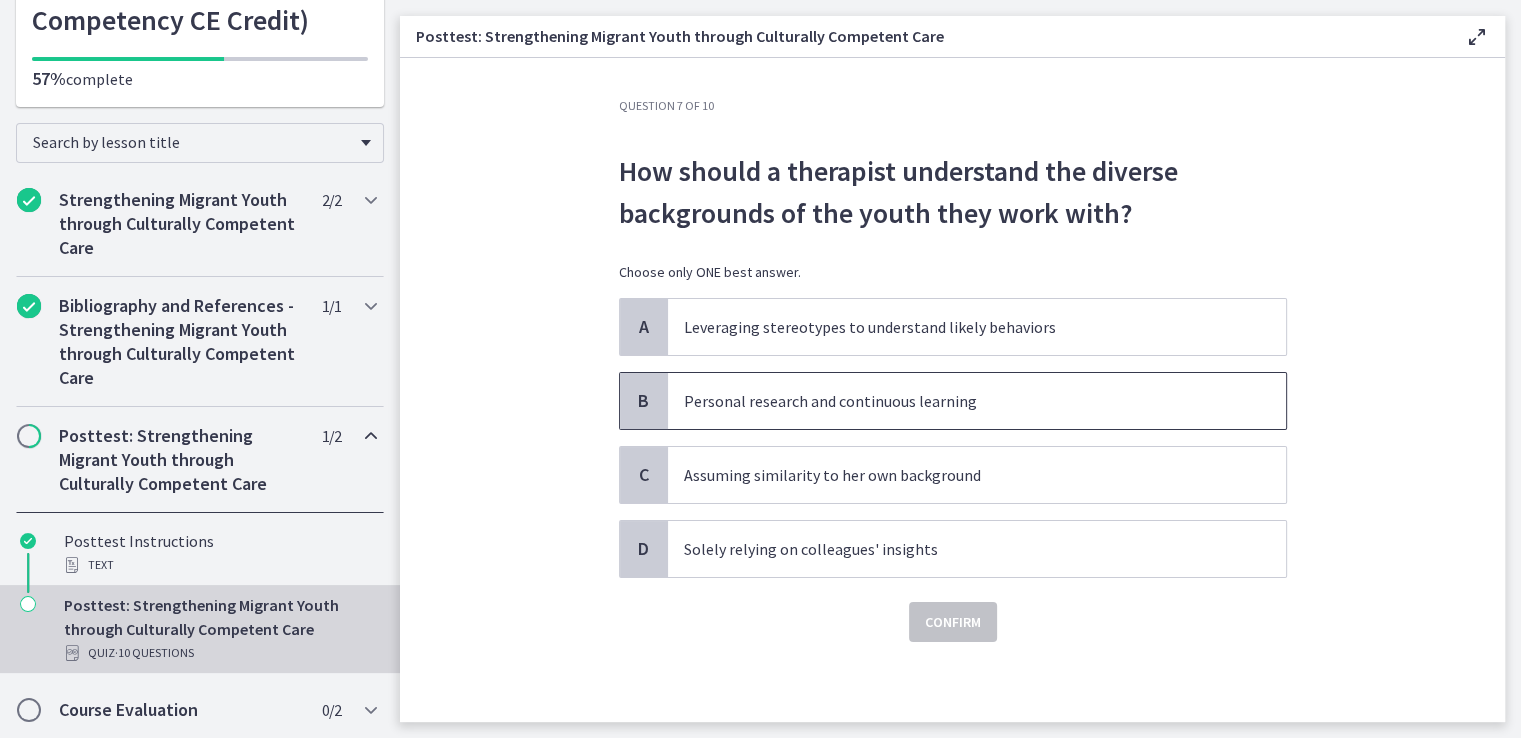 click on "Personal research and continuous learning" at bounding box center [957, 401] 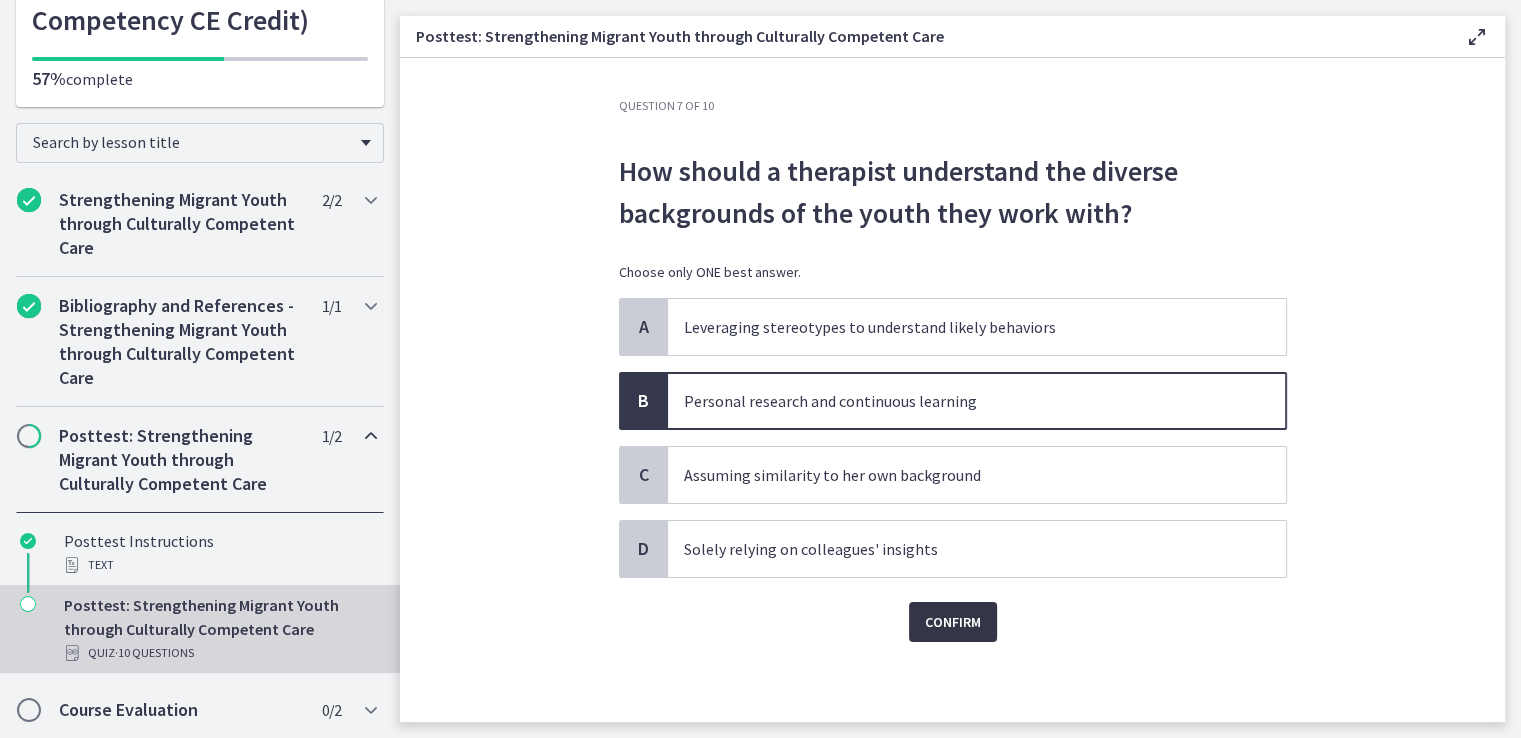 click on "Confirm" at bounding box center [953, 622] 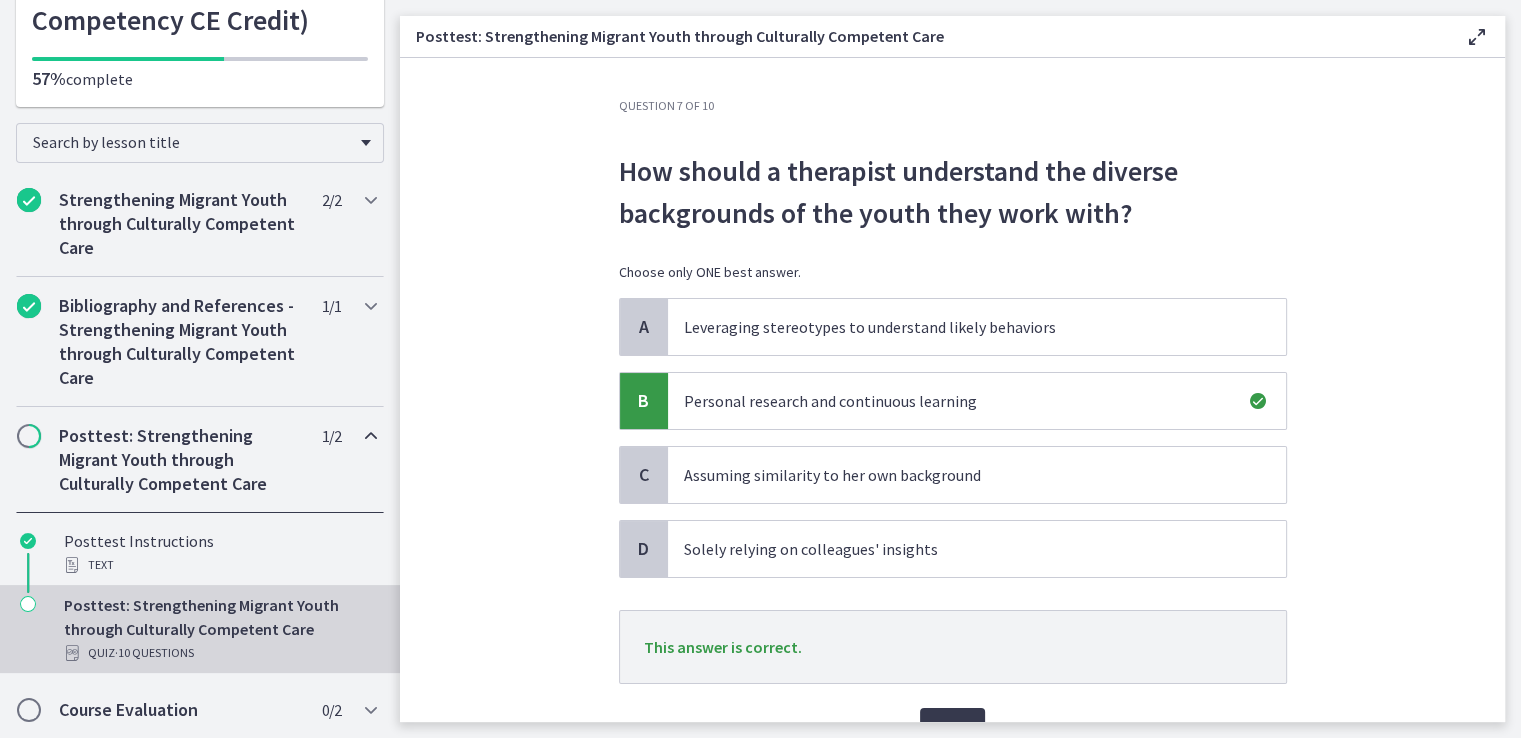 scroll, scrollTop: 104, scrollLeft: 0, axis: vertical 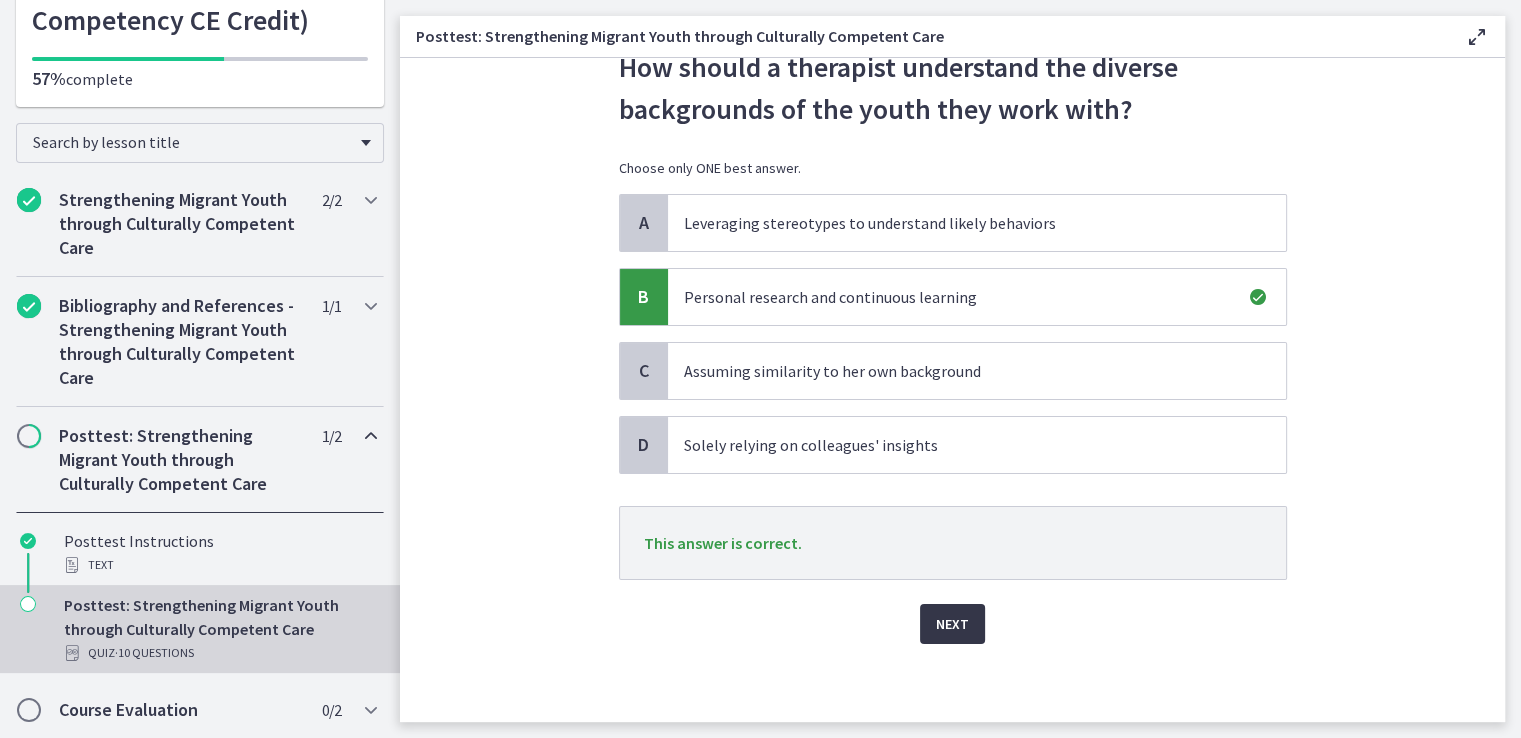 click on "Next" at bounding box center (952, 624) 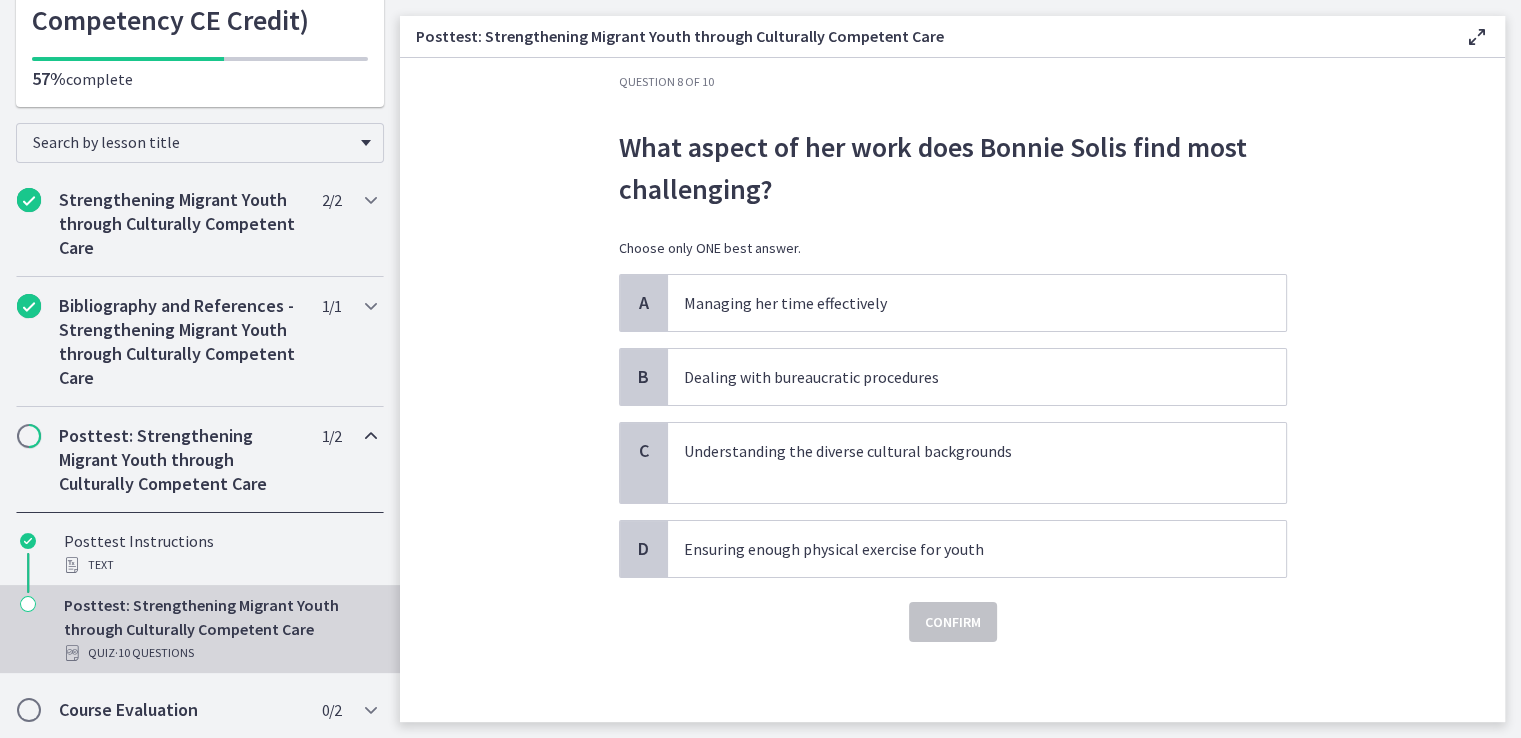 scroll, scrollTop: 0, scrollLeft: 0, axis: both 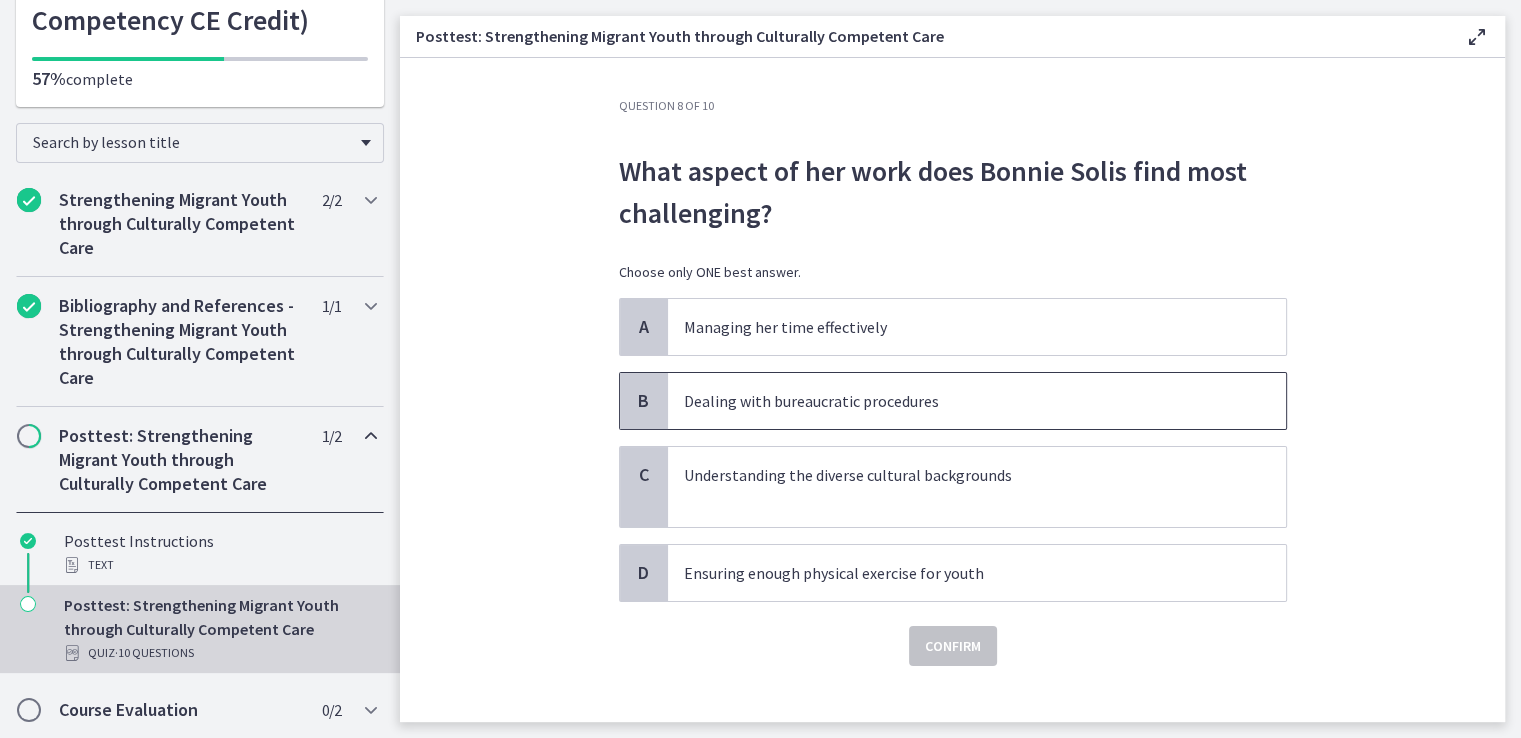 click on "Dealing with bureaucratic procedures" at bounding box center (957, 401) 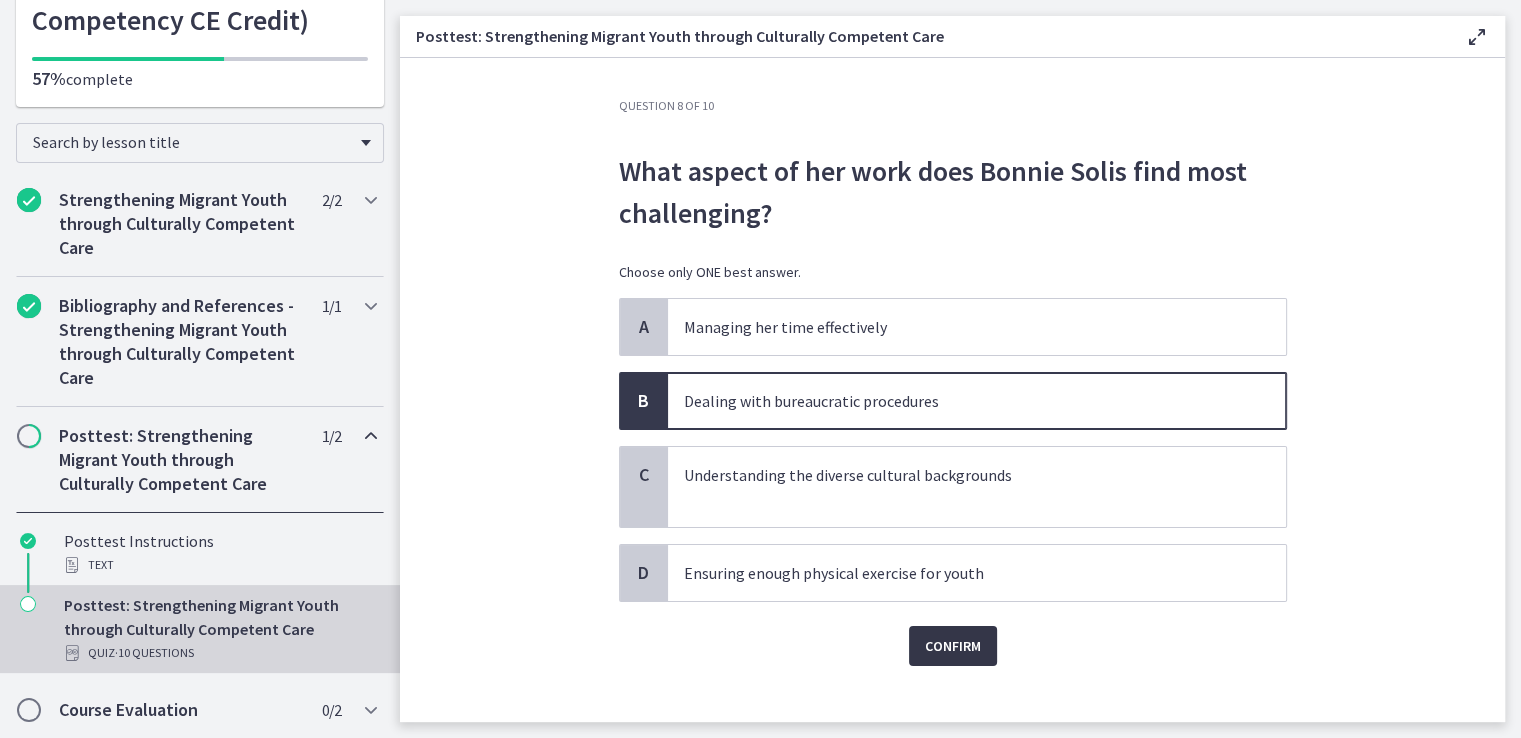 click on "Confirm" at bounding box center [953, 646] 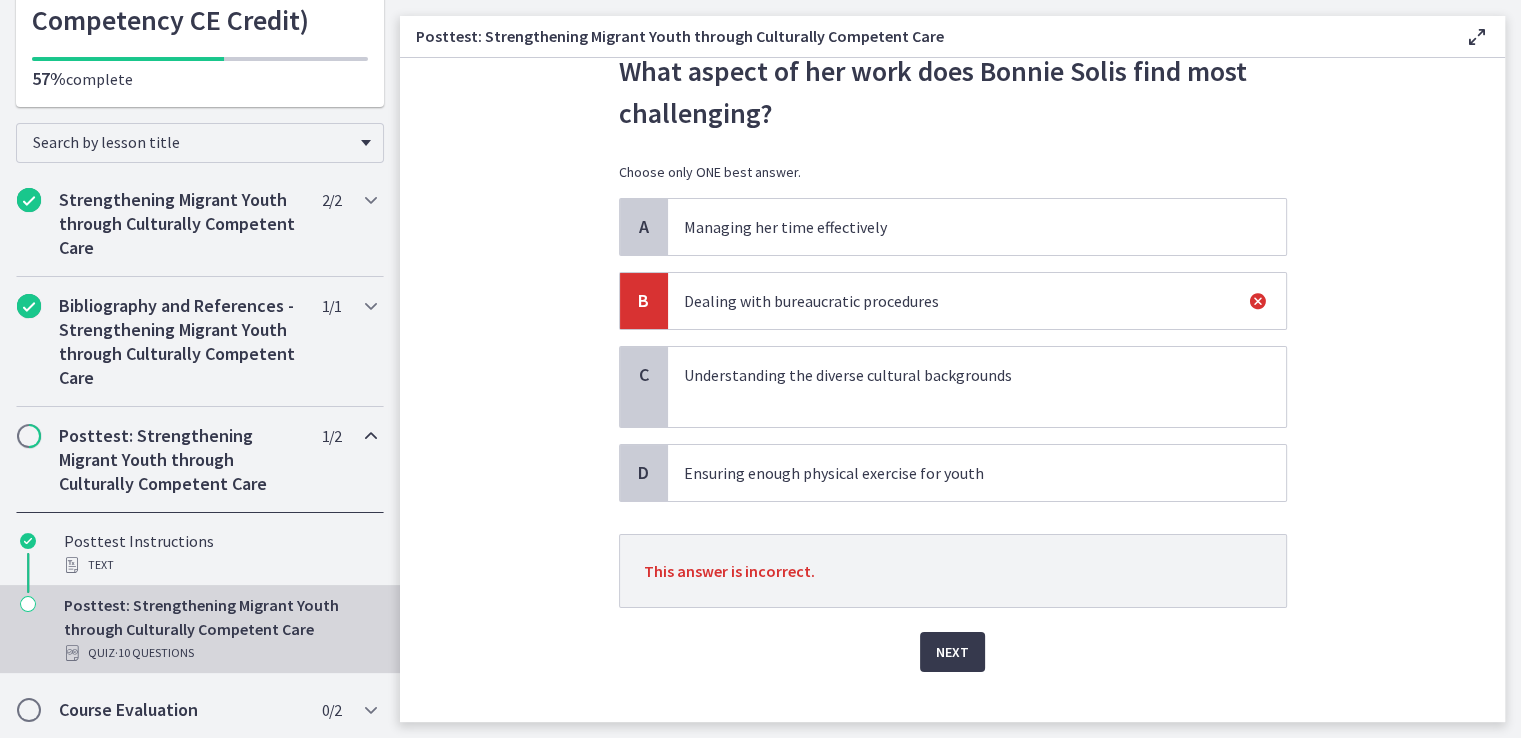 scroll, scrollTop: 0, scrollLeft: 0, axis: both 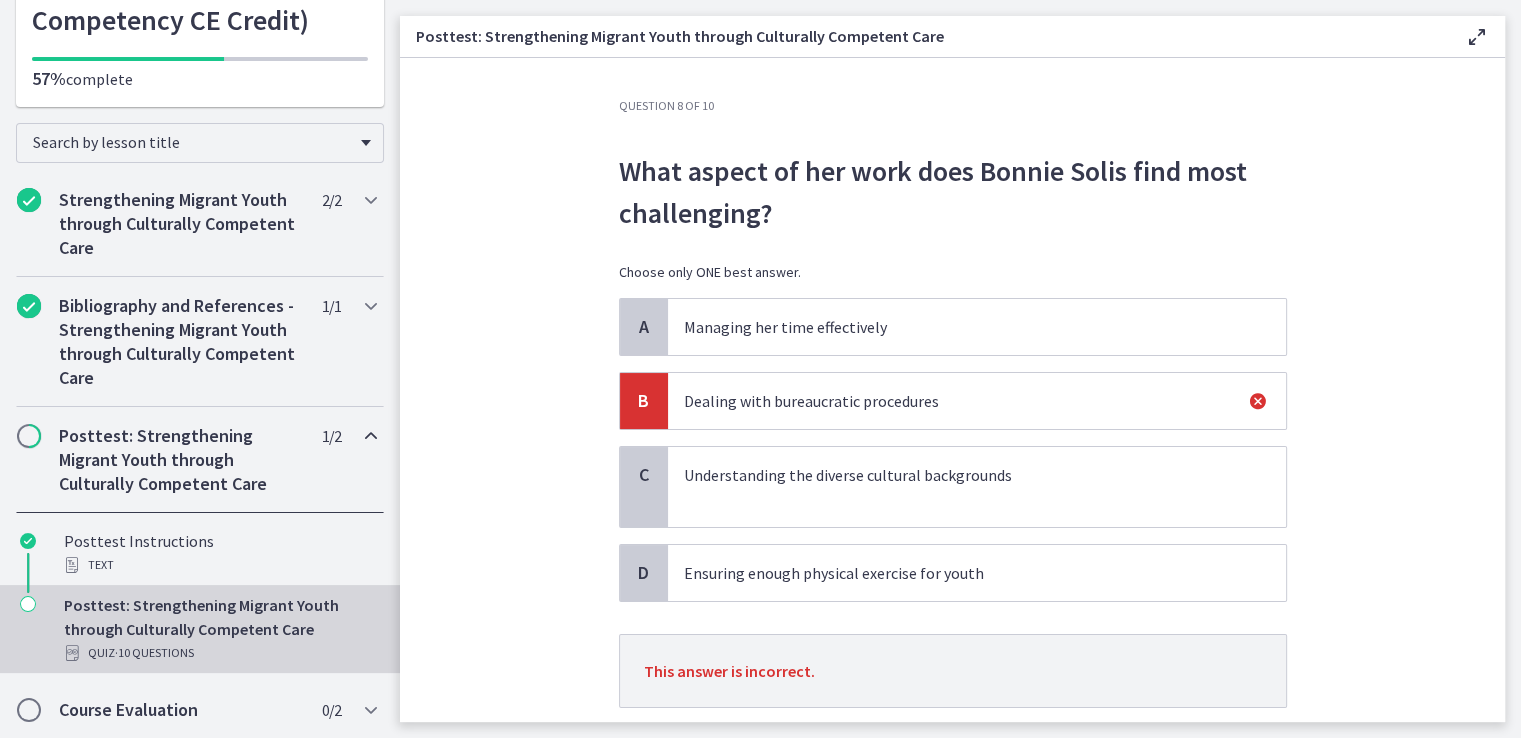 click on "A" at bounding box center (644, 327) 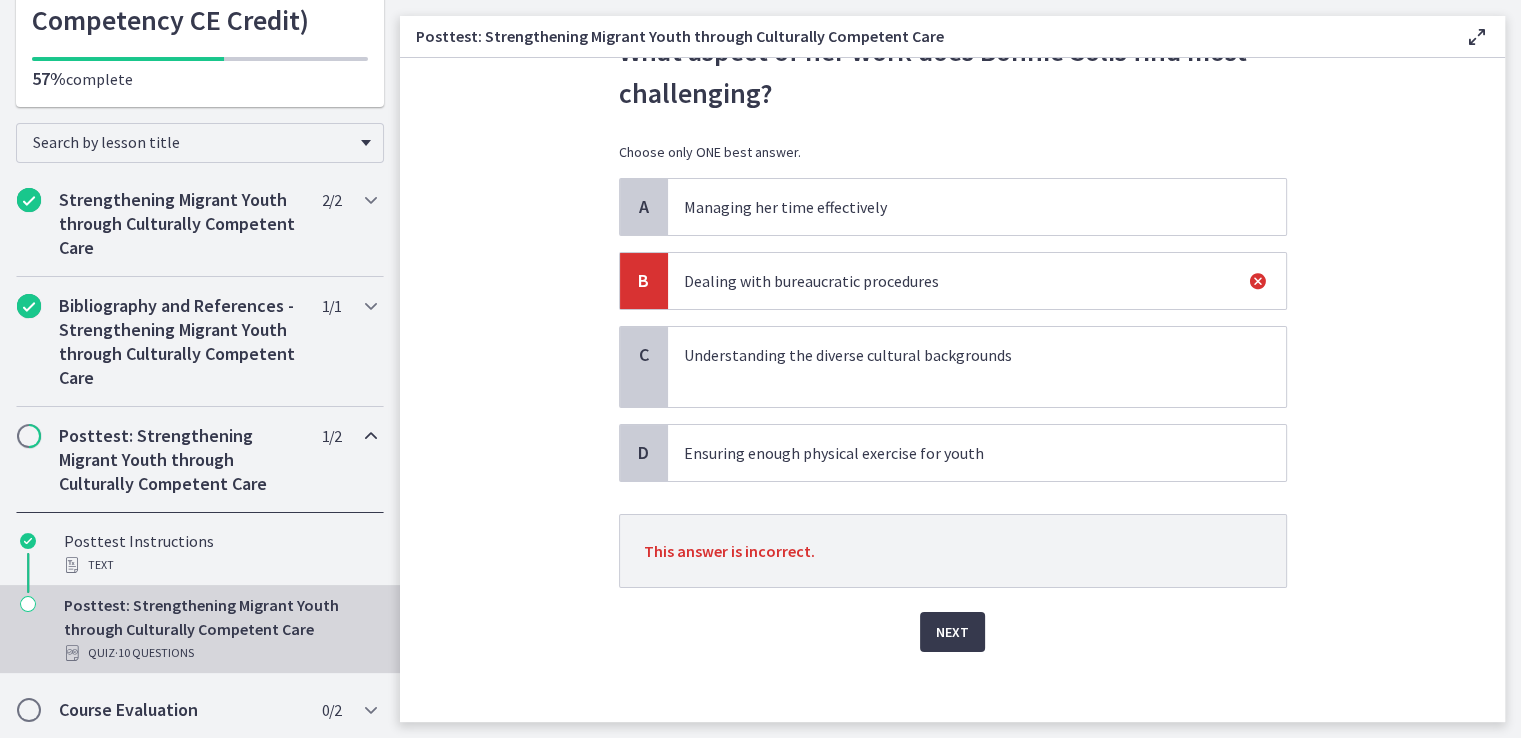 scroll, scrollTop: 128, scrollLeft: 0, axis: vertical 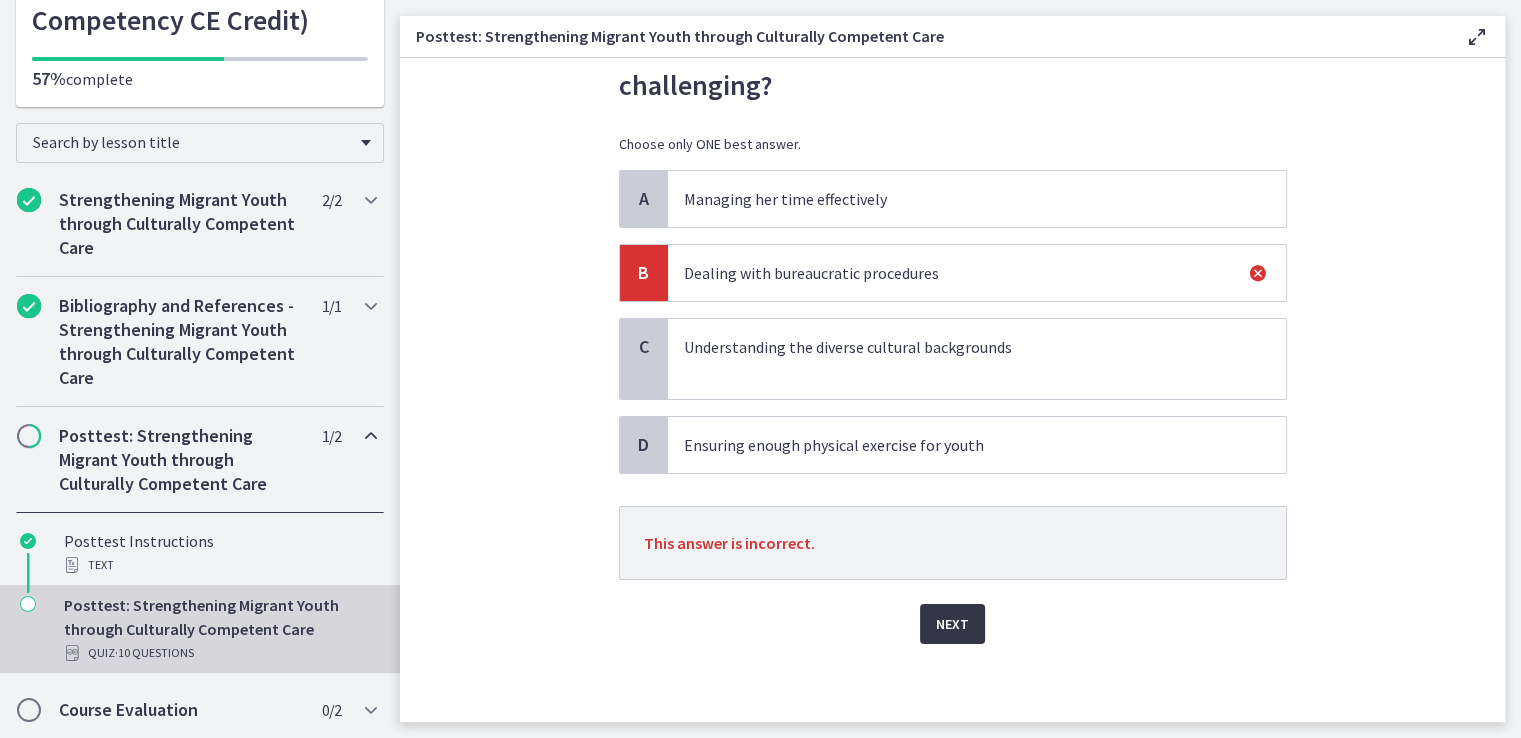 click on "Next" at bounding box center [952, 624] 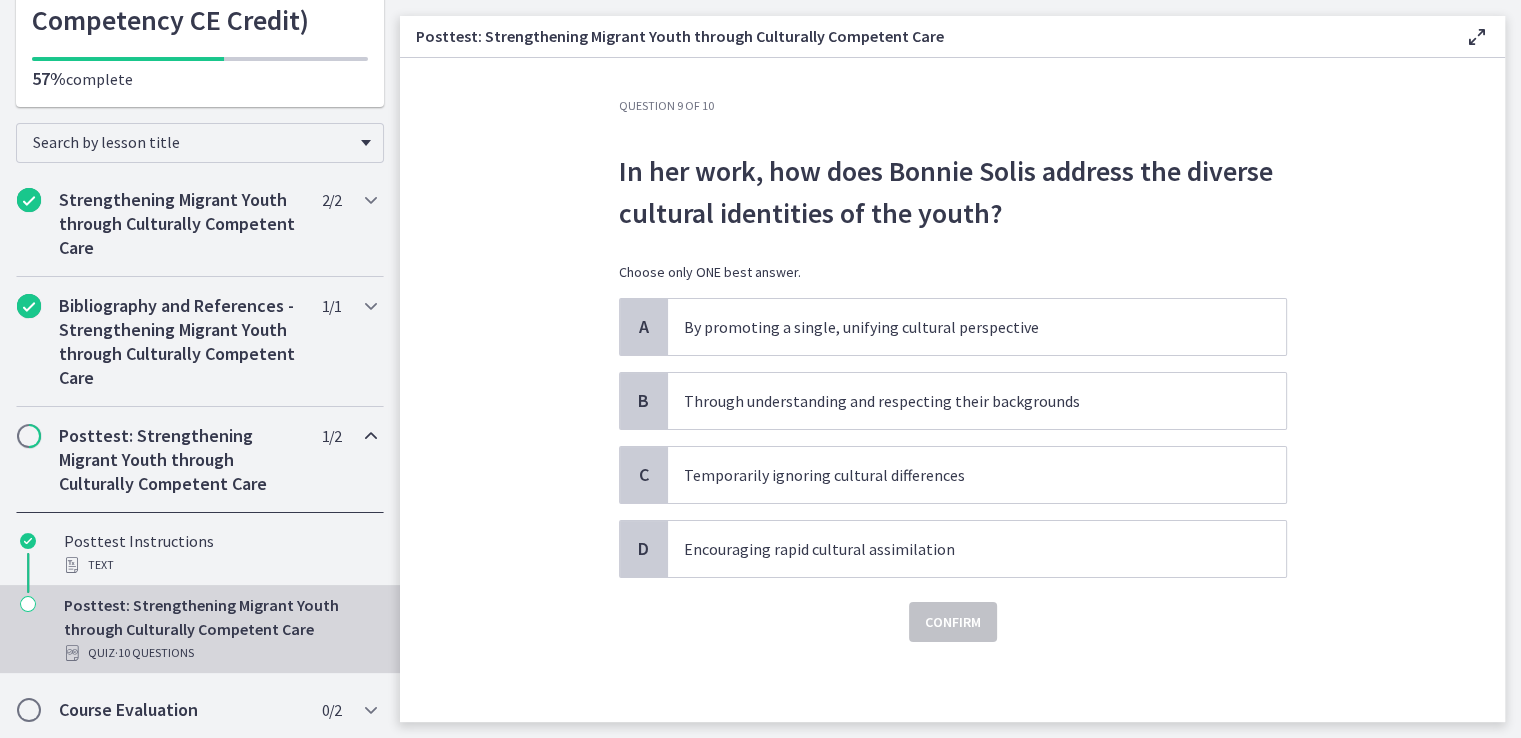 scroll, scrollTop: 0, scrollLeft: 0, axis: both 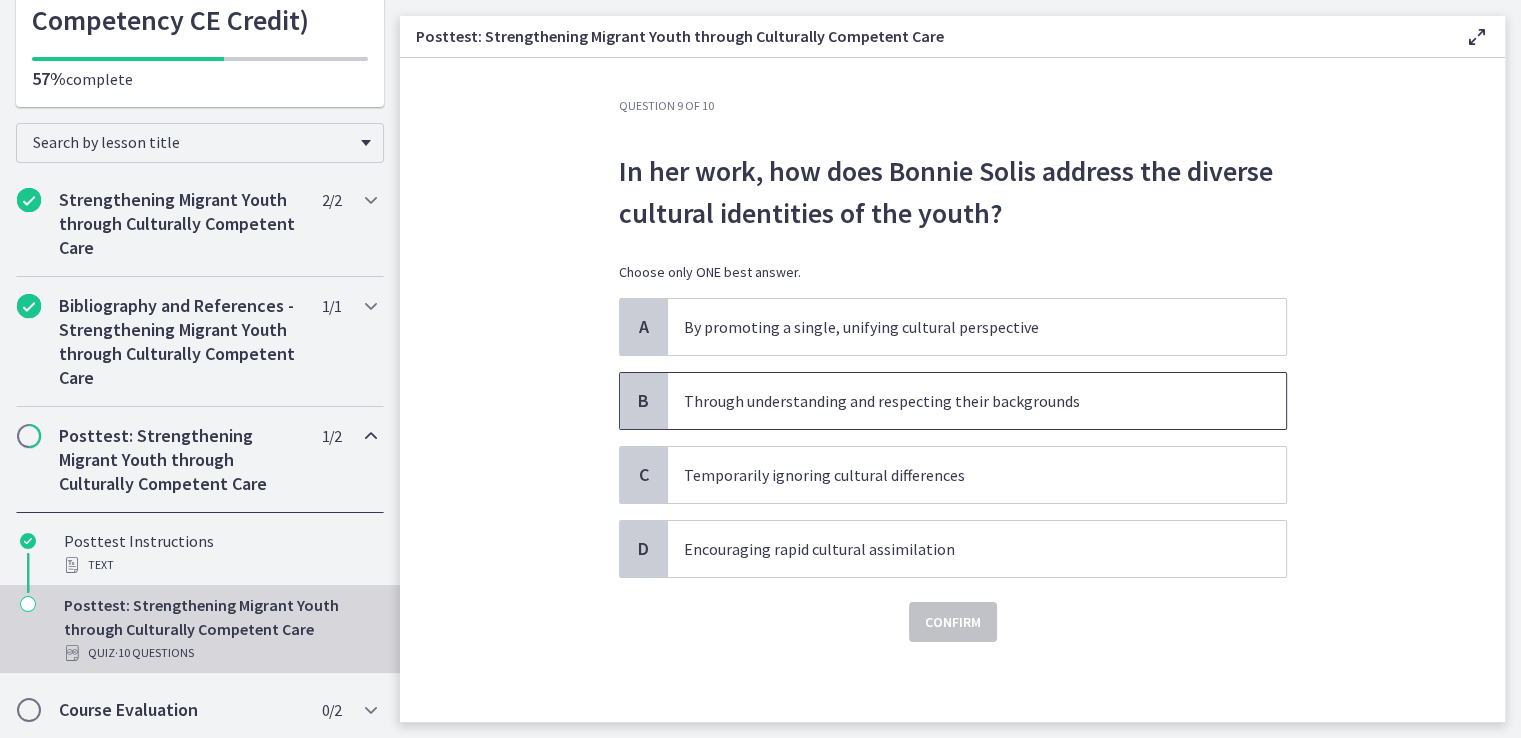 click on "Through understanding and respecting their backgrounds" at bounding box center [957, 401] 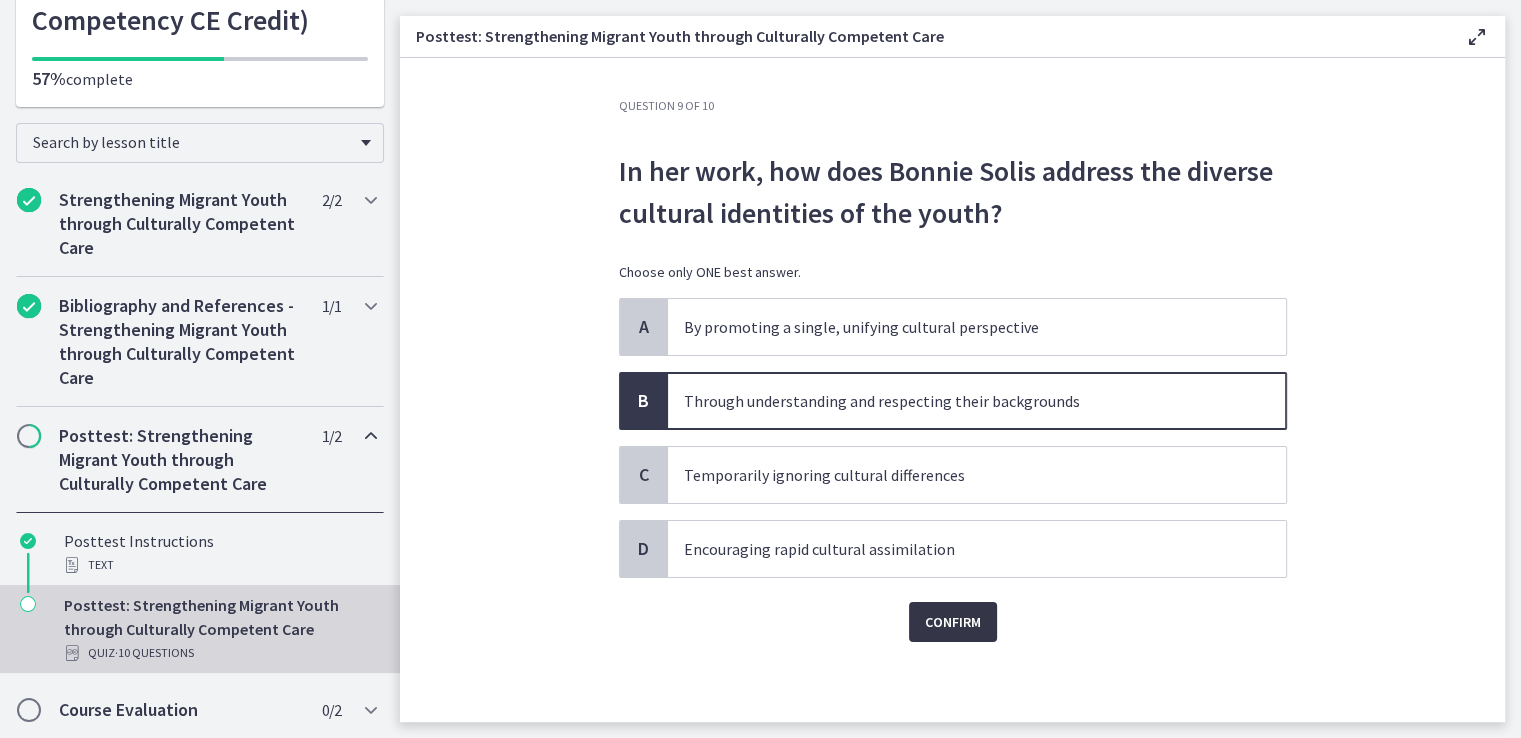 click on "Confirm" at bounding box center [953, 622] 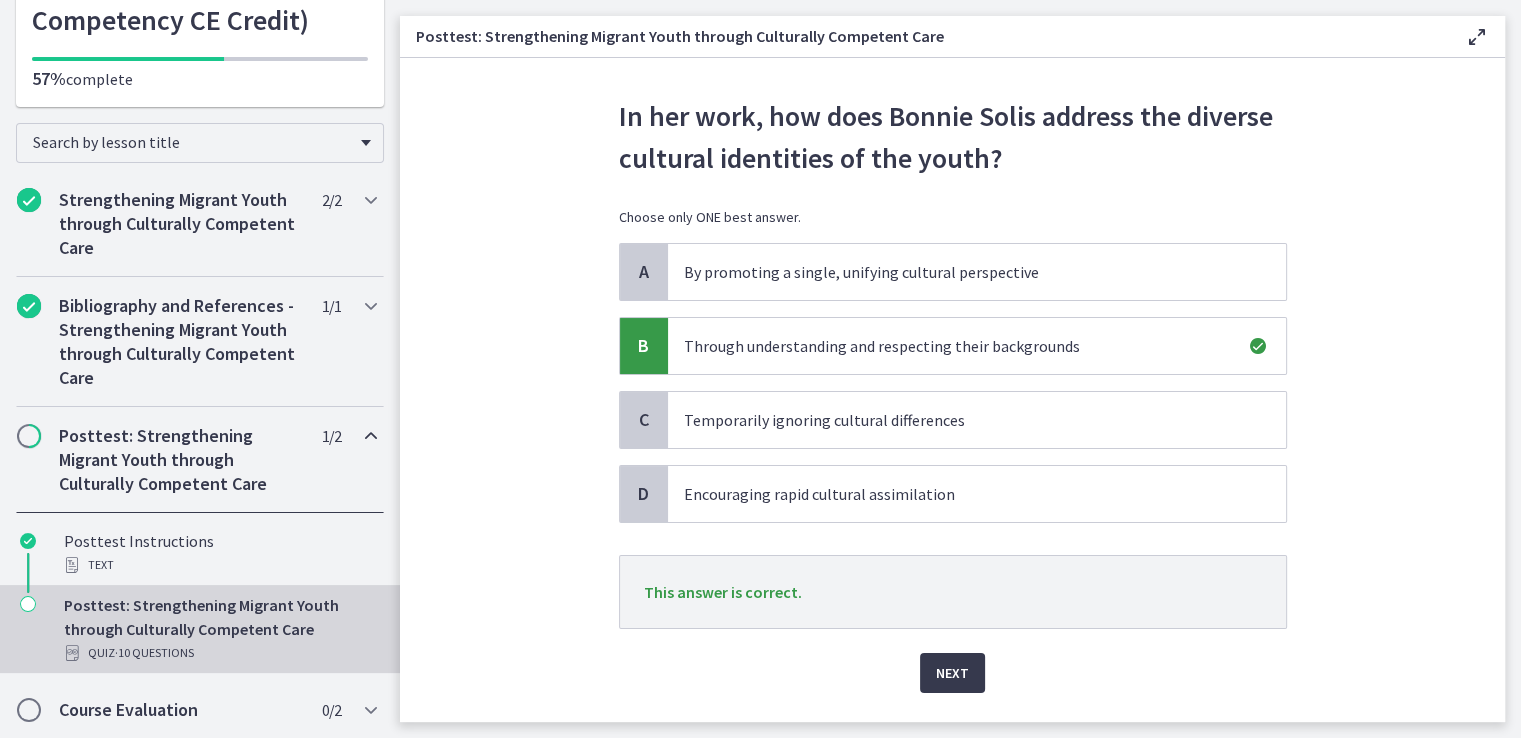 scroll, scrollTop: 104, scrollLeft: 0, axis: vertical 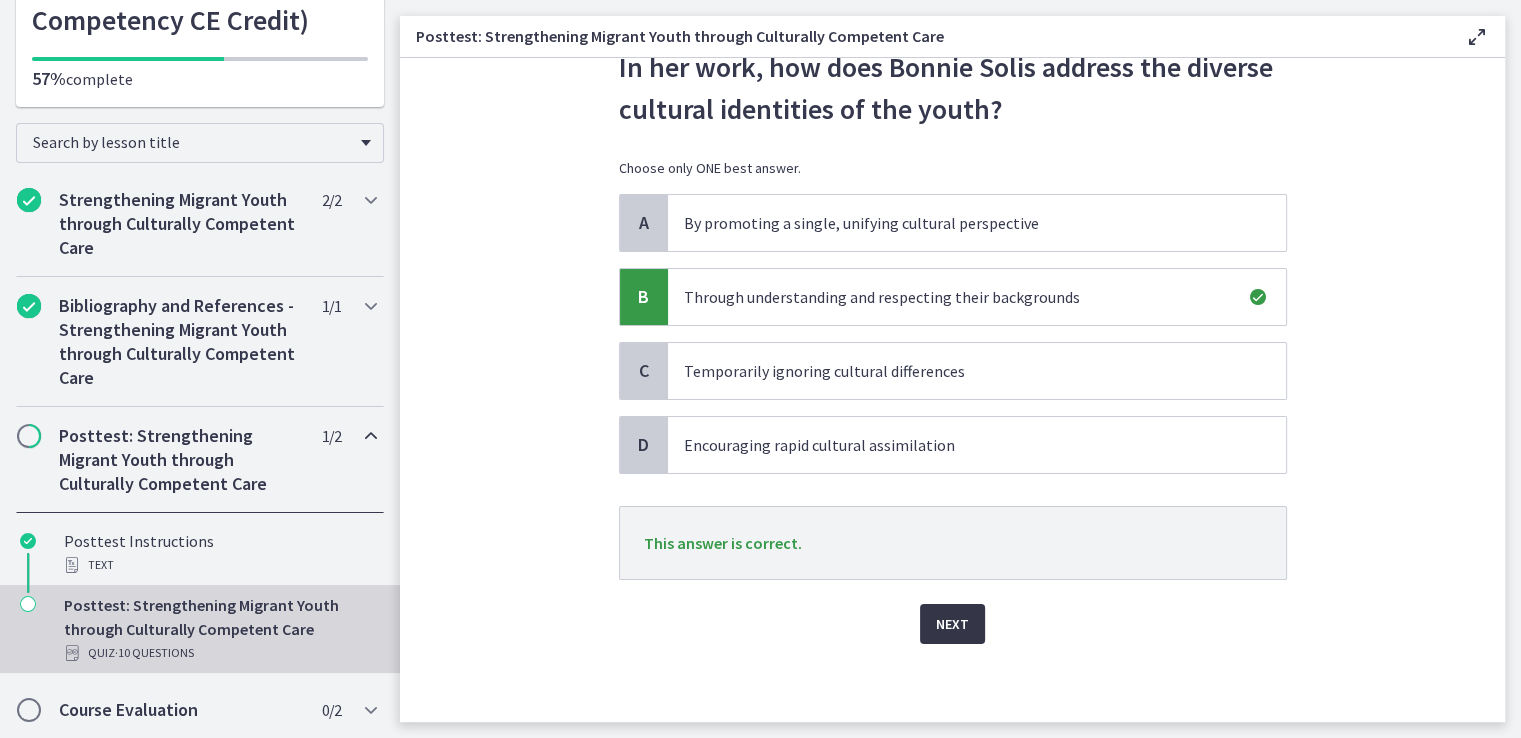click on "Next" at bounding box center (952, 624) 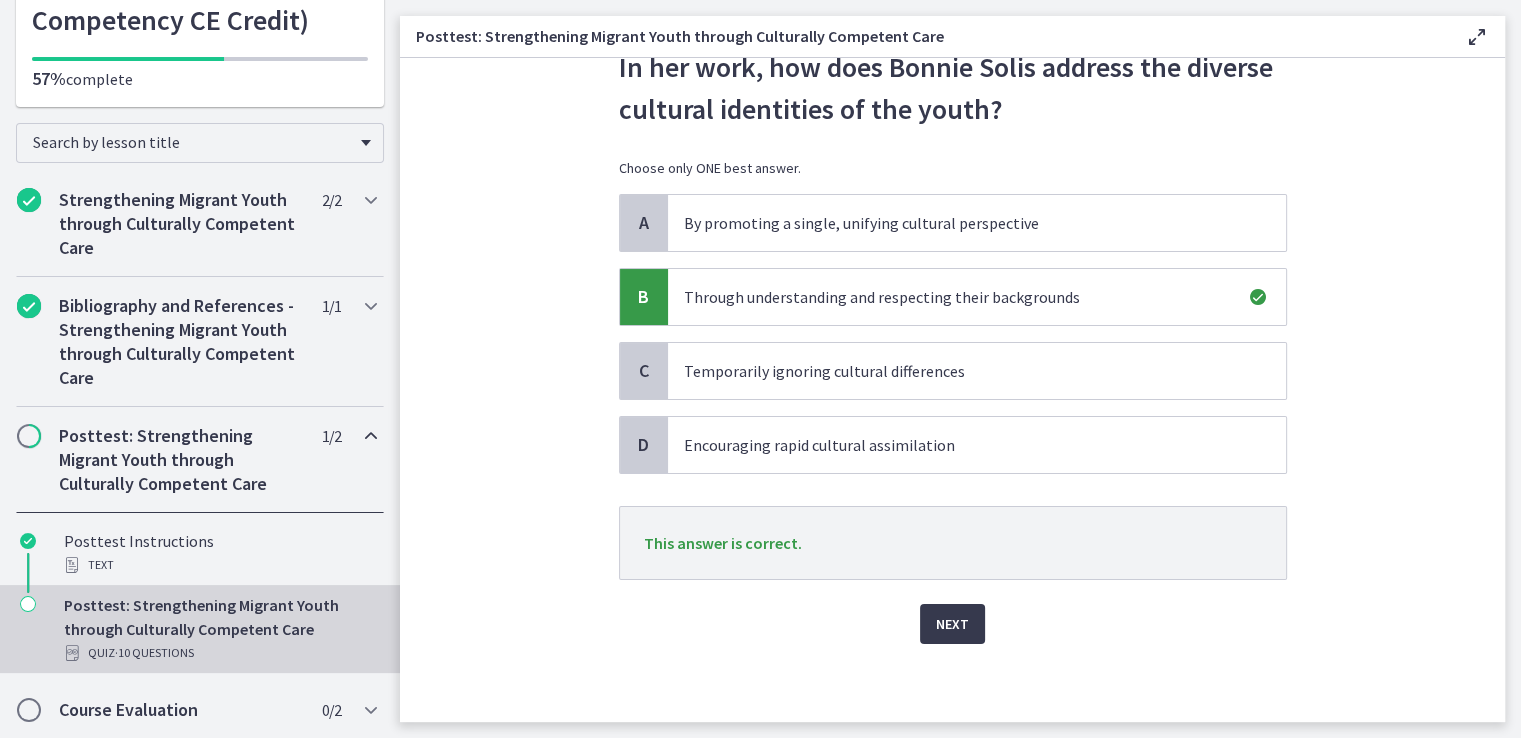 scroll, scrollTop: 0, scrollLeft: 0, axis: both 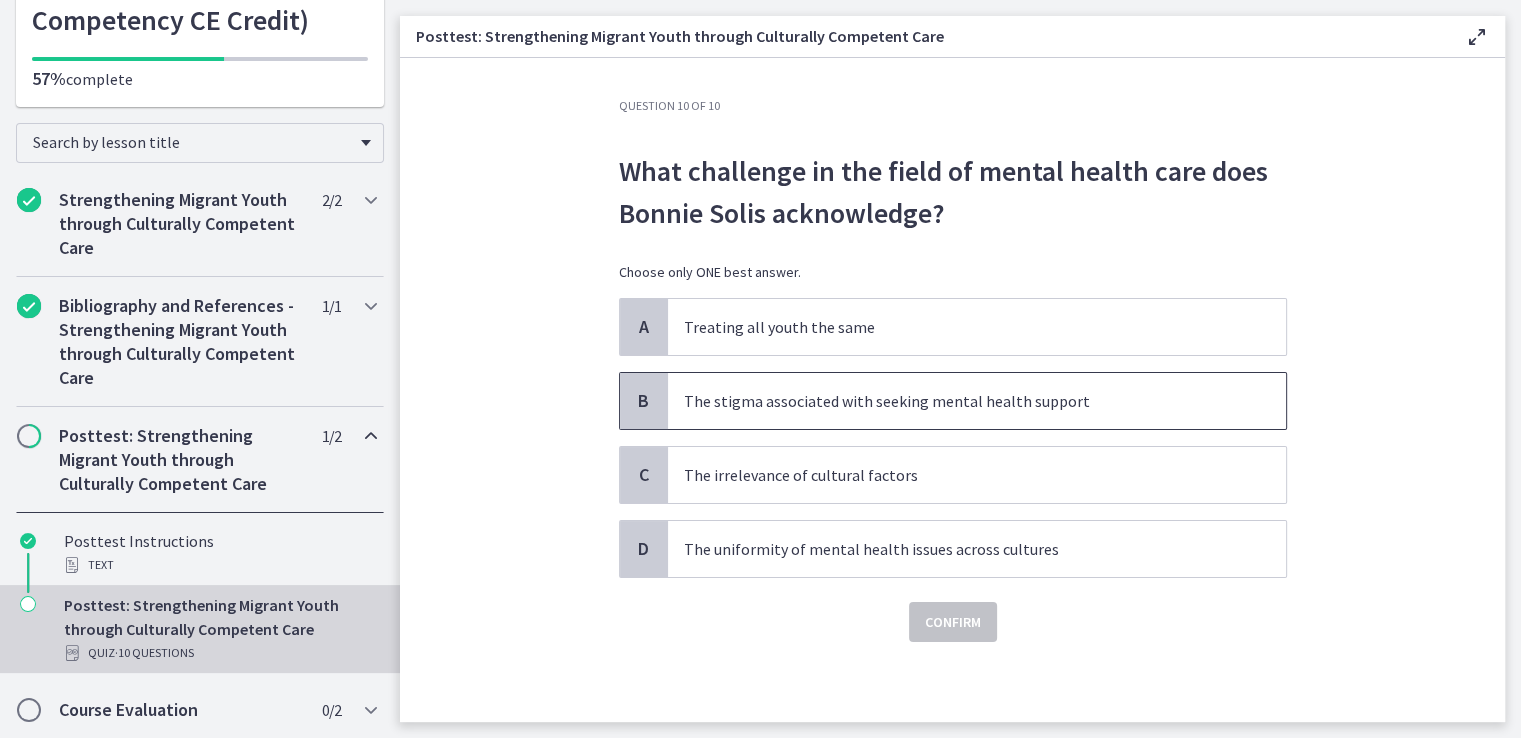 click on "The stigma associated with seeking mental health support" at bounding box center (957, 401) 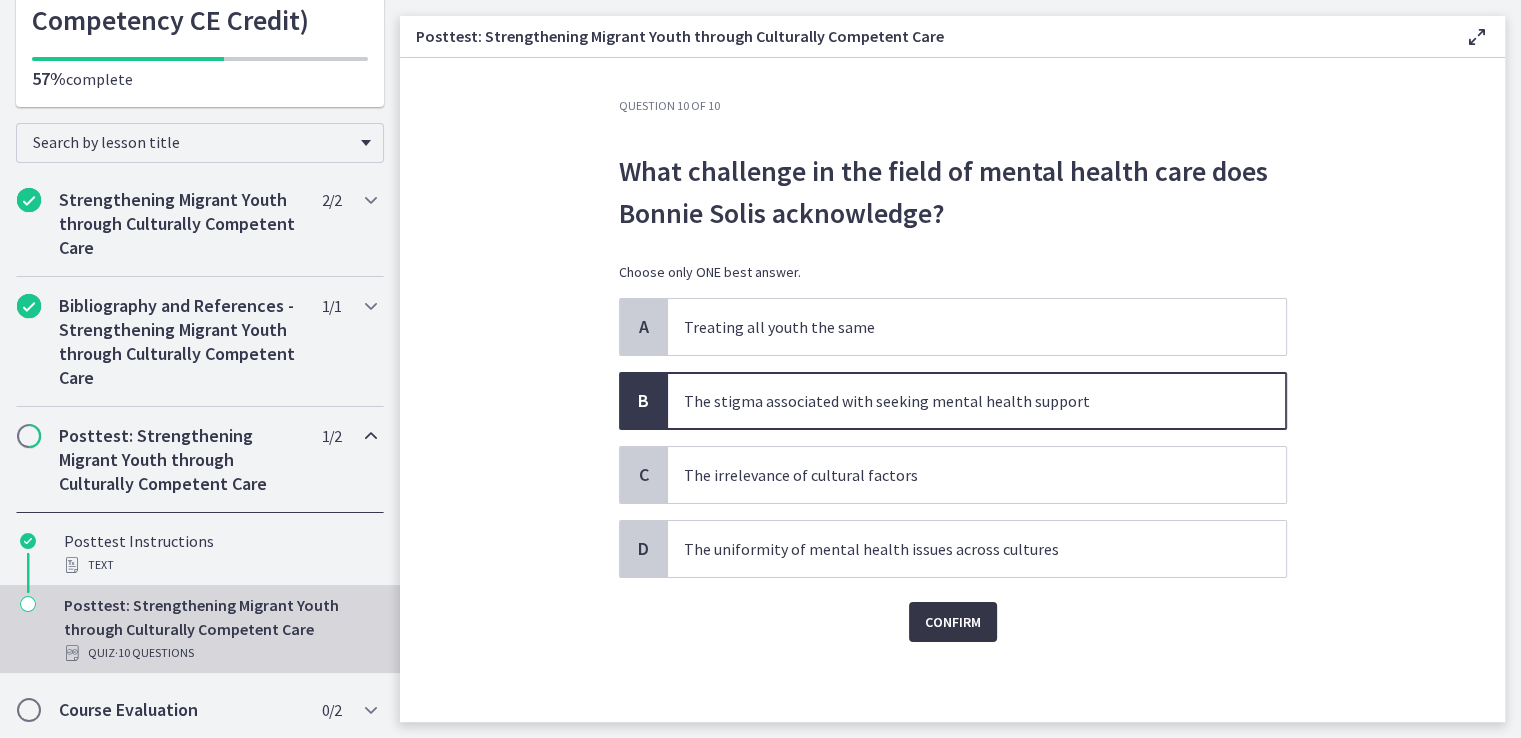 click on "Confirm" at bounding box center [953, 622] 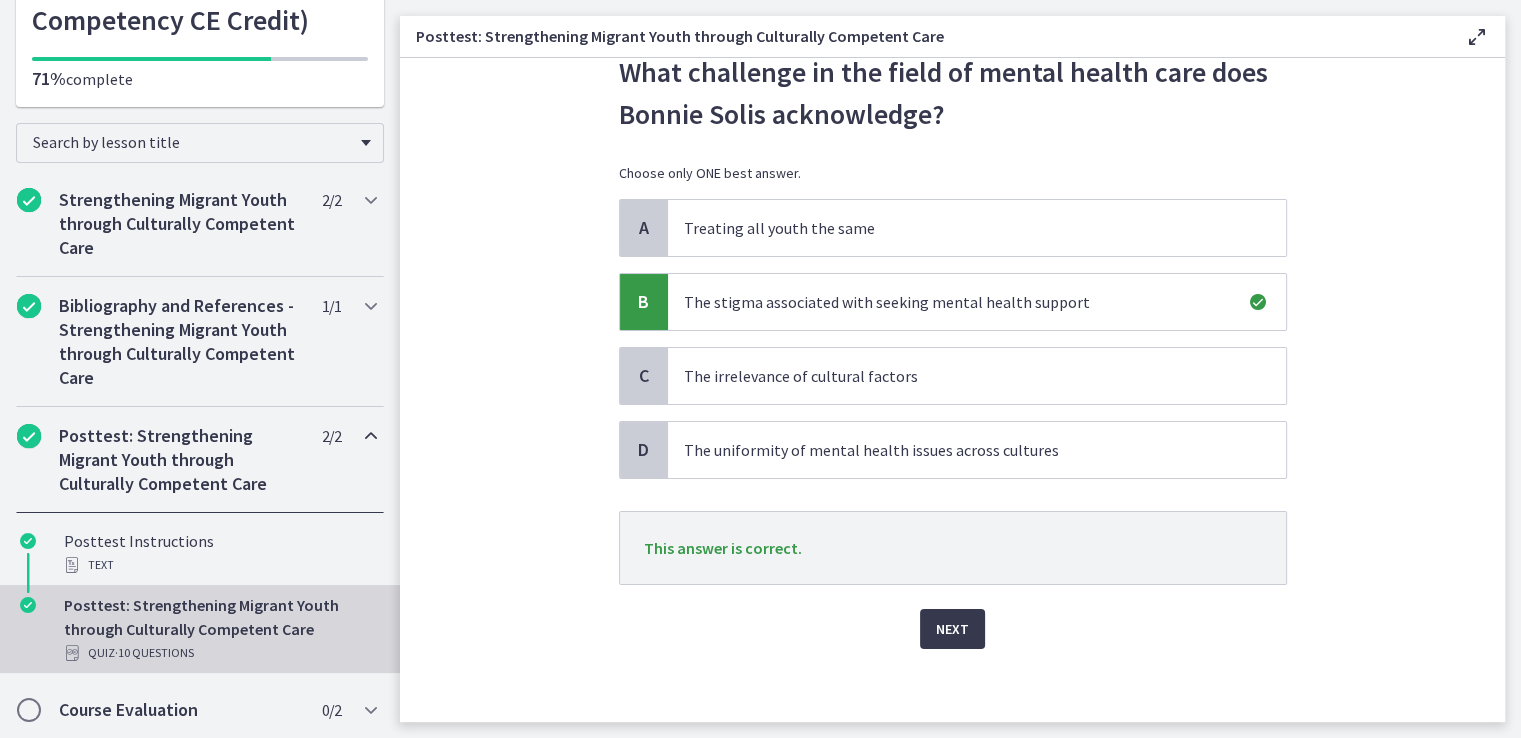 scroll, scrollTop: 104, scrollLeft: 0, axis: vertical 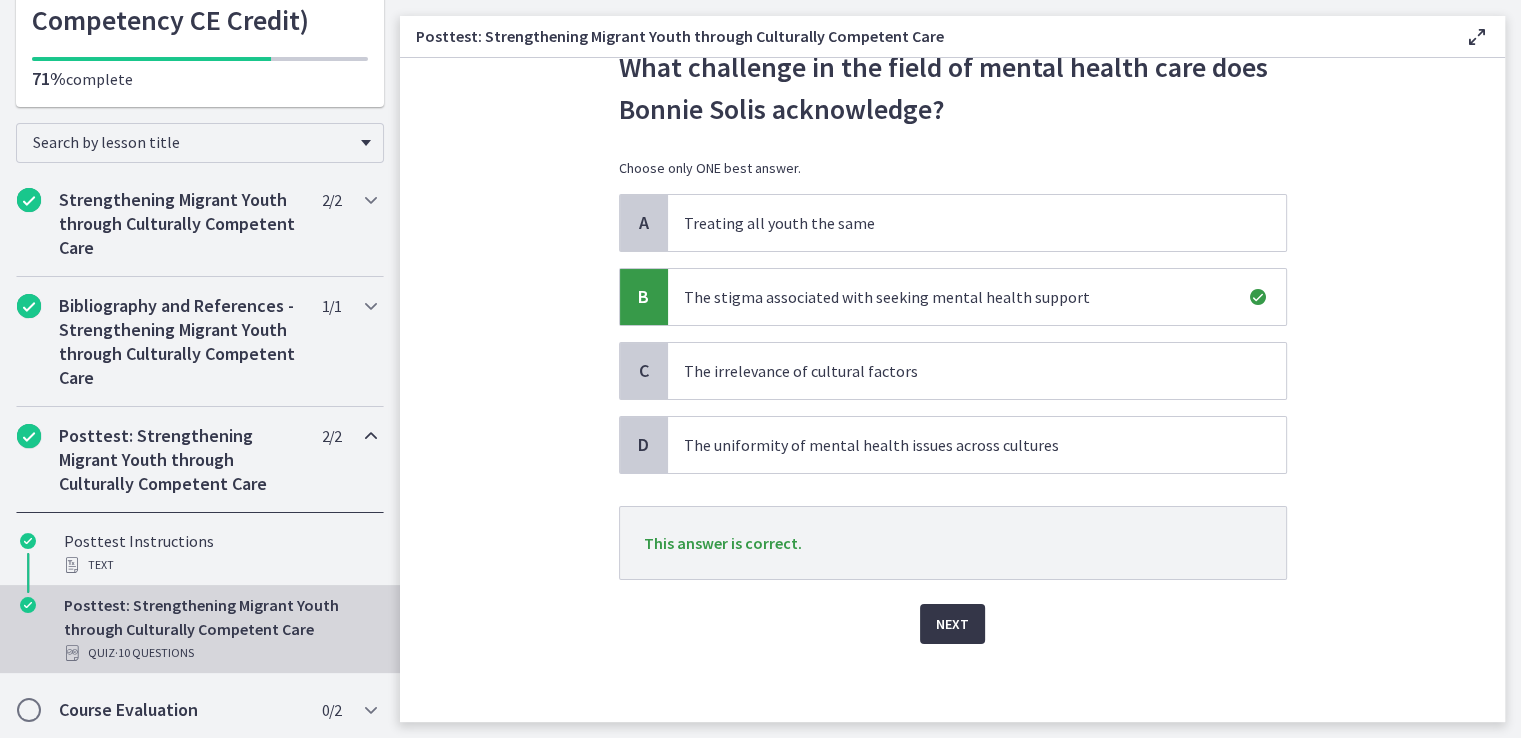 click on "Next" at bounding box center (952, 624) 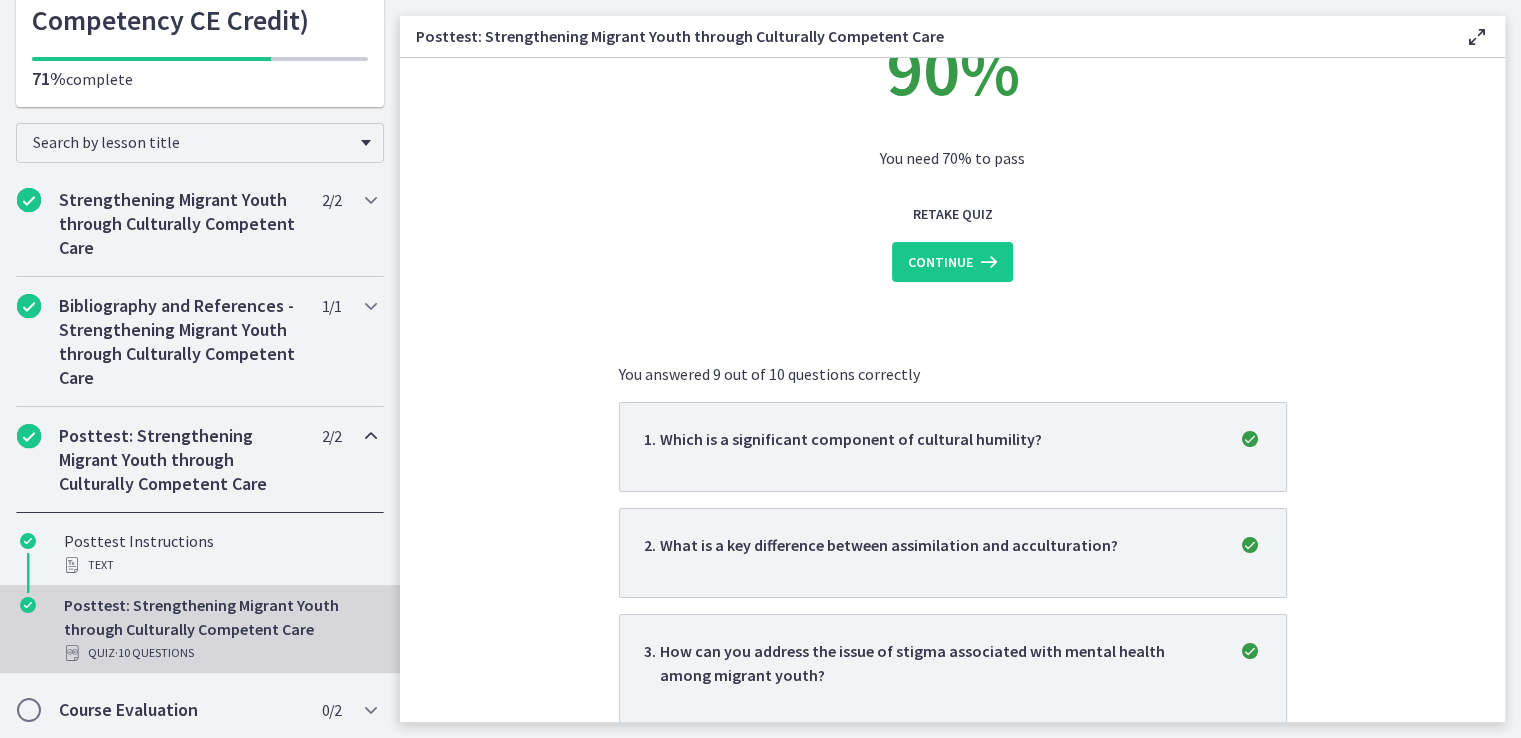 scroll, scrollTop: 300, scrollLeft: 0, axis: vertical 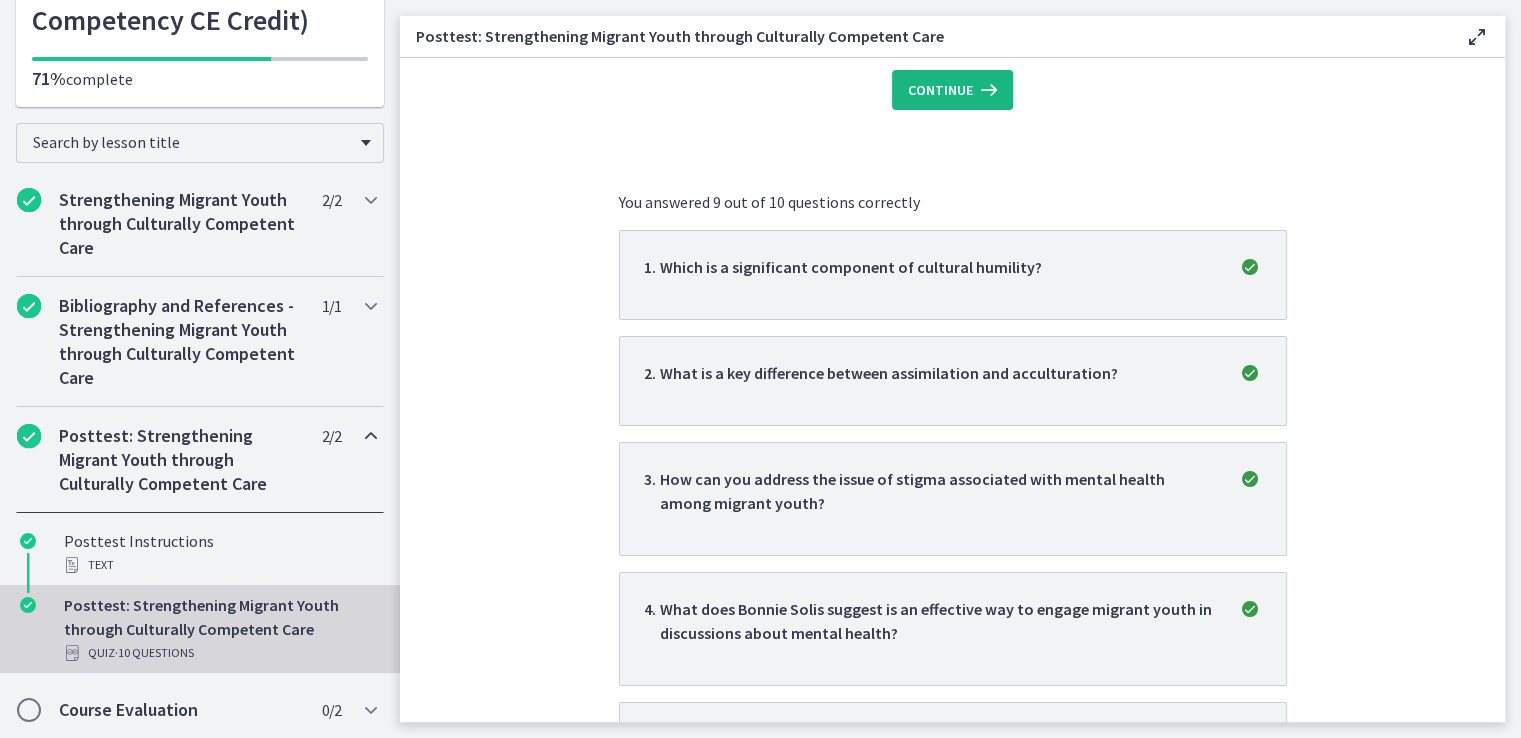 click on "Continue" at bounding box center (940, 90) 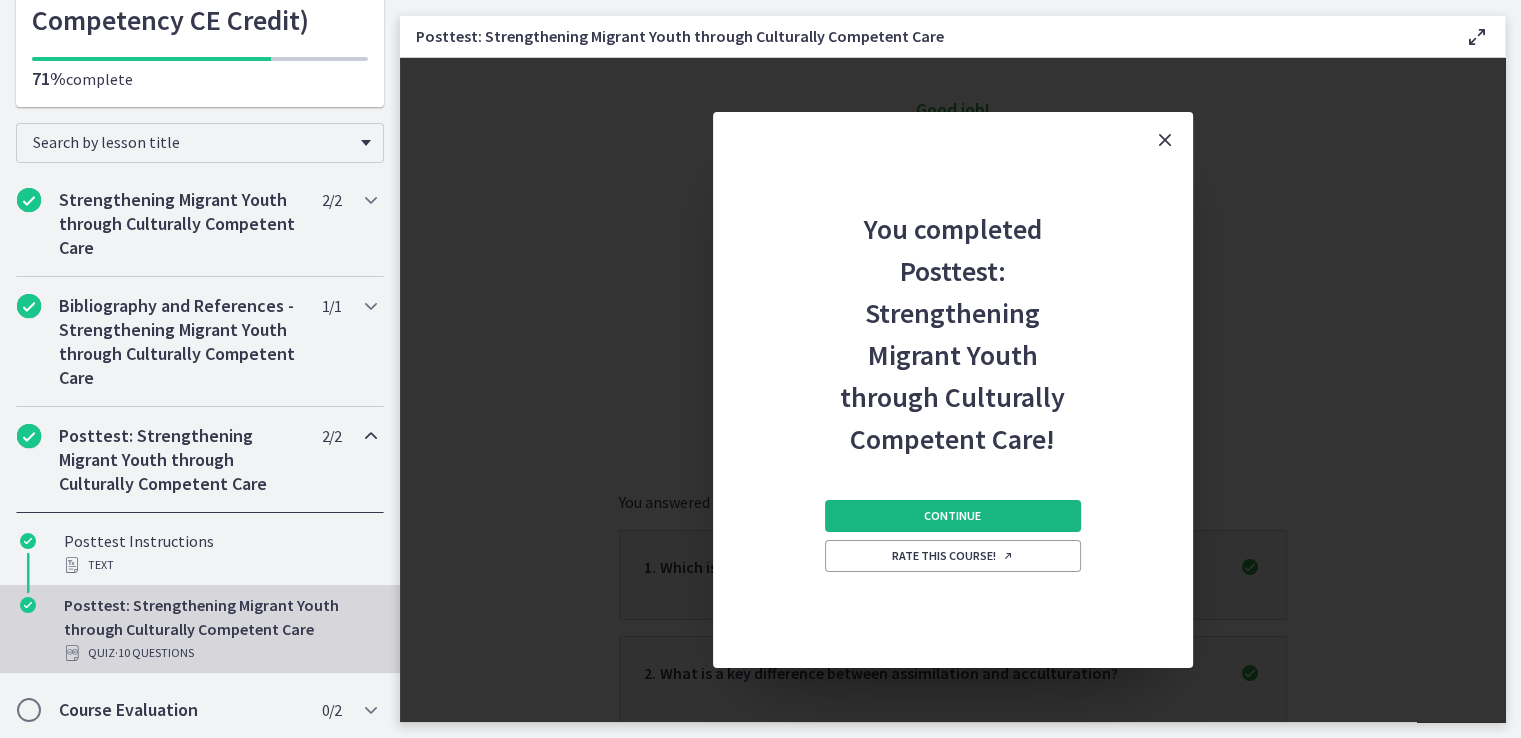 click on "Continue" at bounding box center (952, 516) 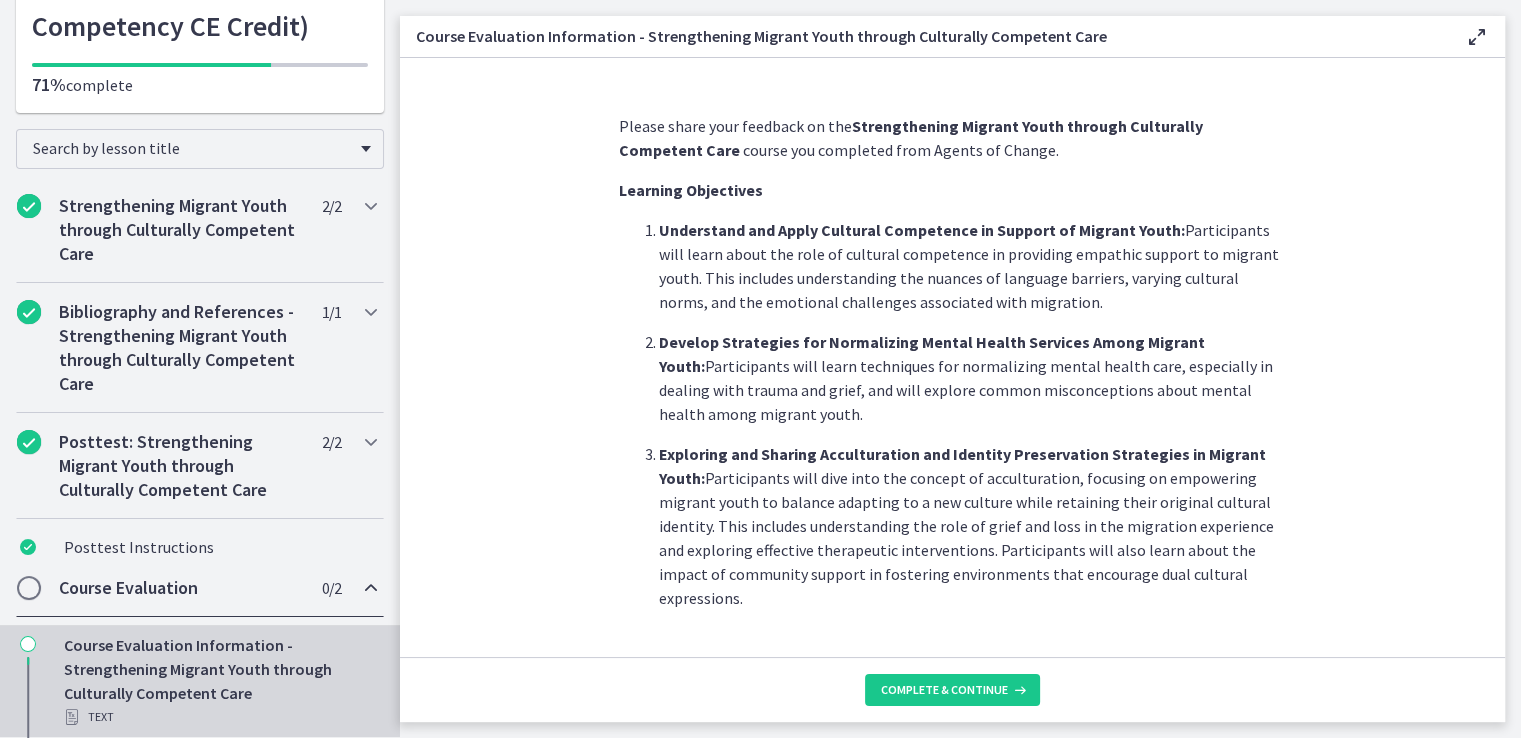 scroll, scrollTop: 0, scrollLeft: 0, axis: both 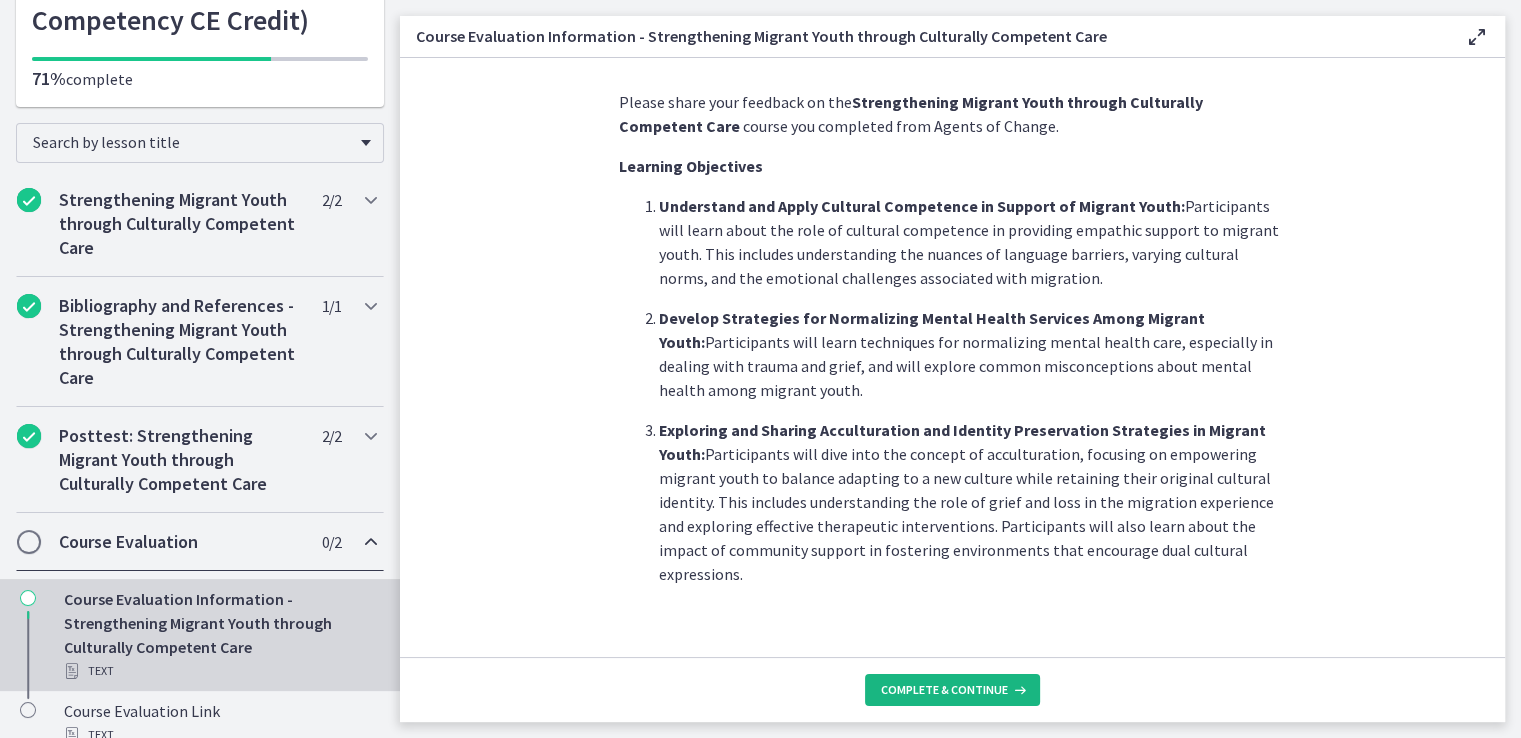 click on "Complete & continue" at bounding box center (944, 690) 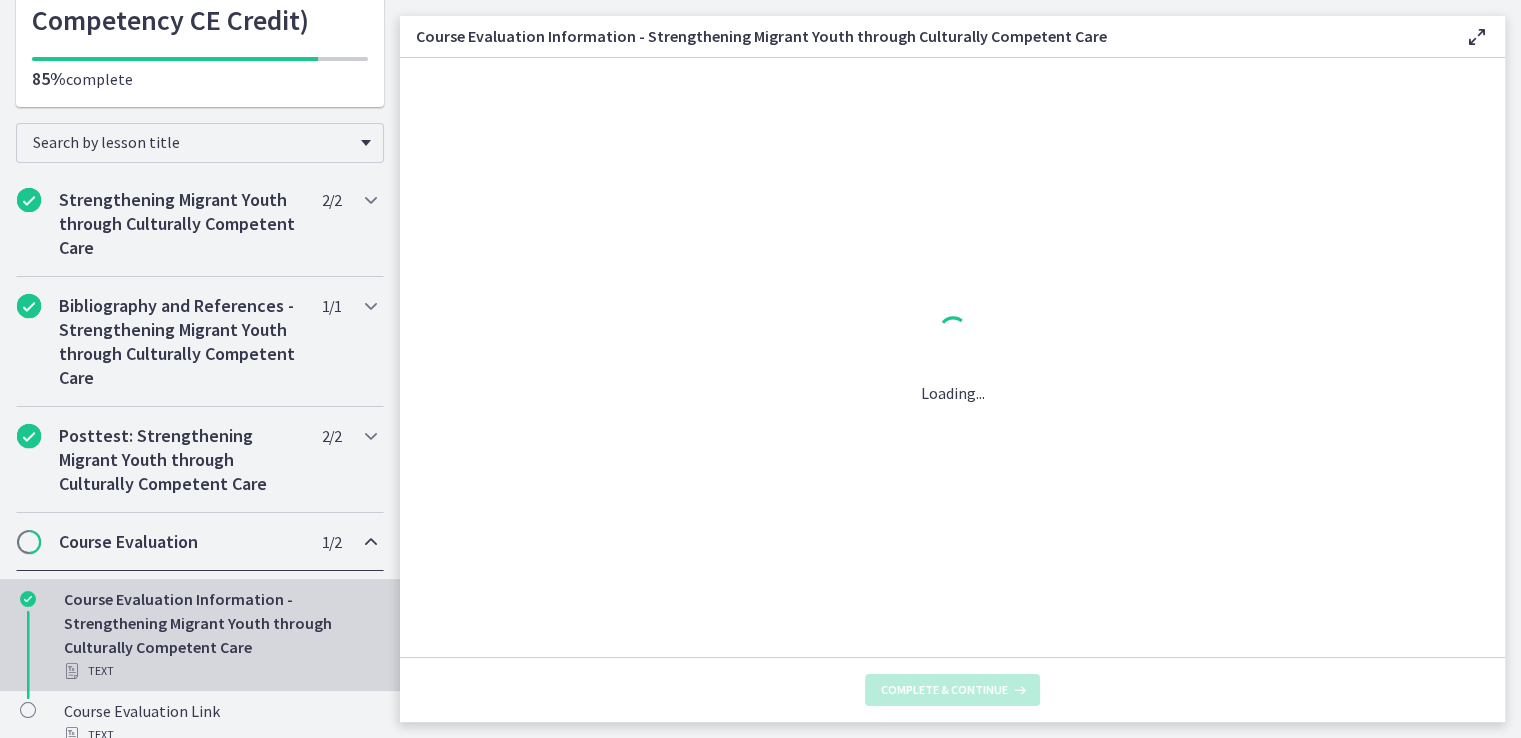 scroll, scrollTop: 0, scrollLeft: 0, axis: both 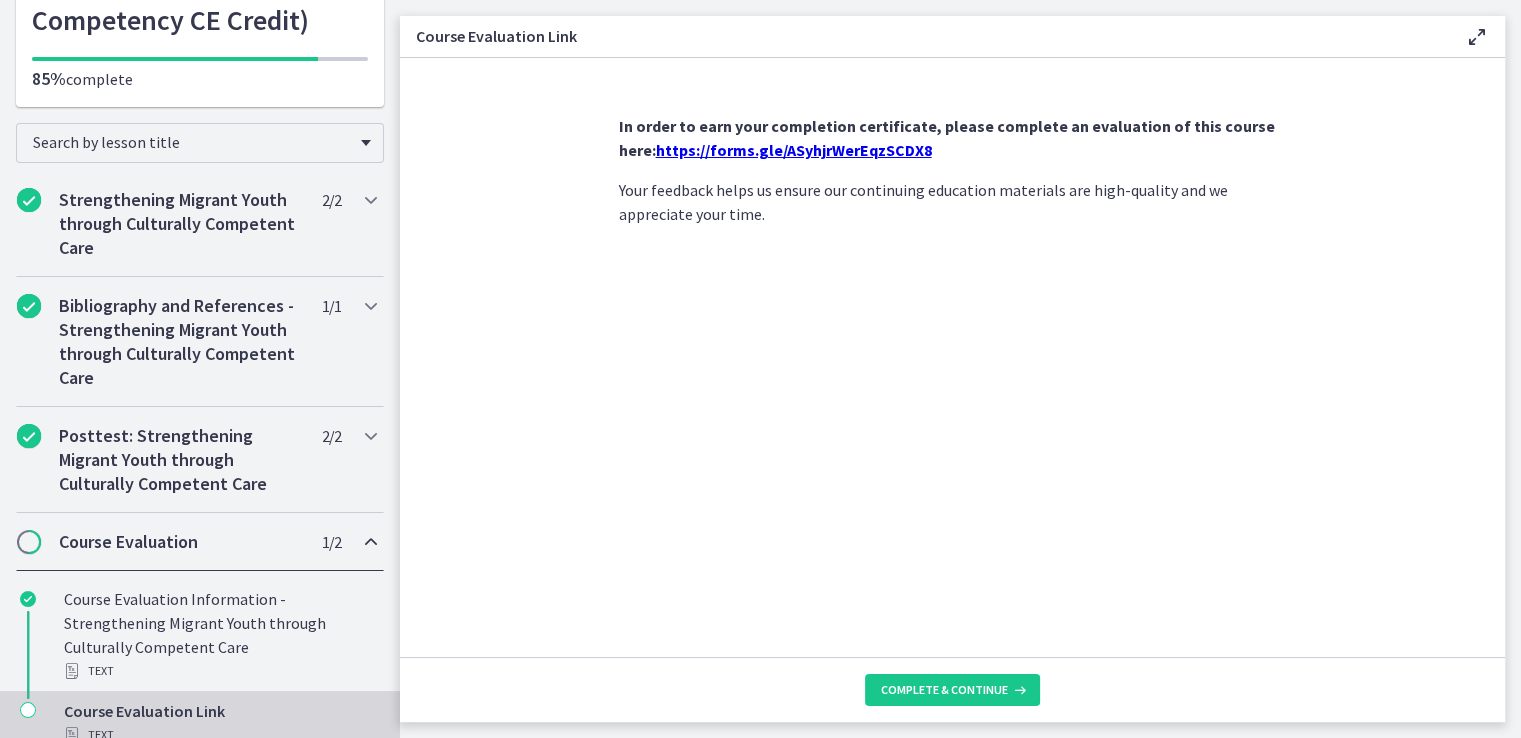 click on "https://forms.gle/ASyhjrWerEqzSCDX8" at bounding box center [794, 150] 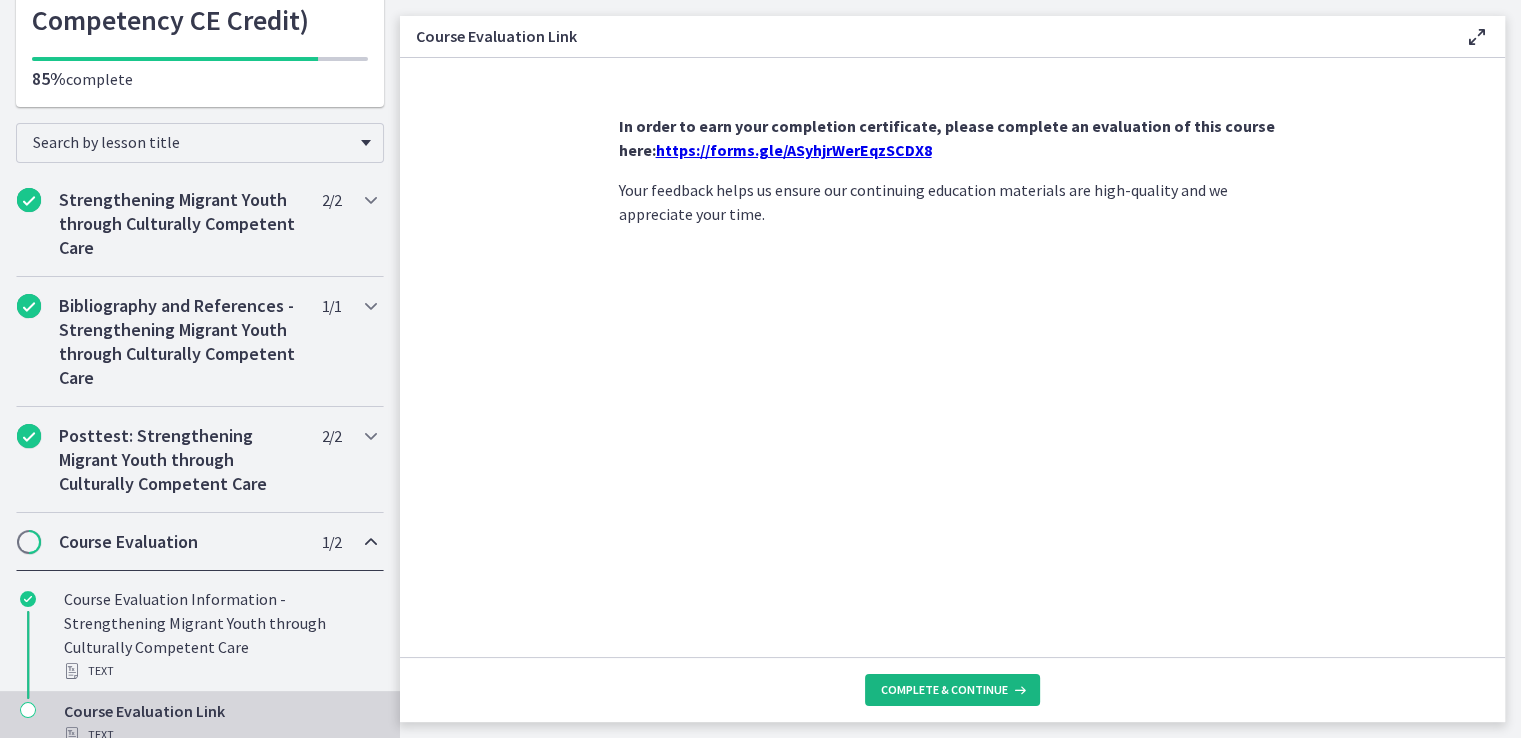 click on "Complete & continue" at bounding box center [944, 690] 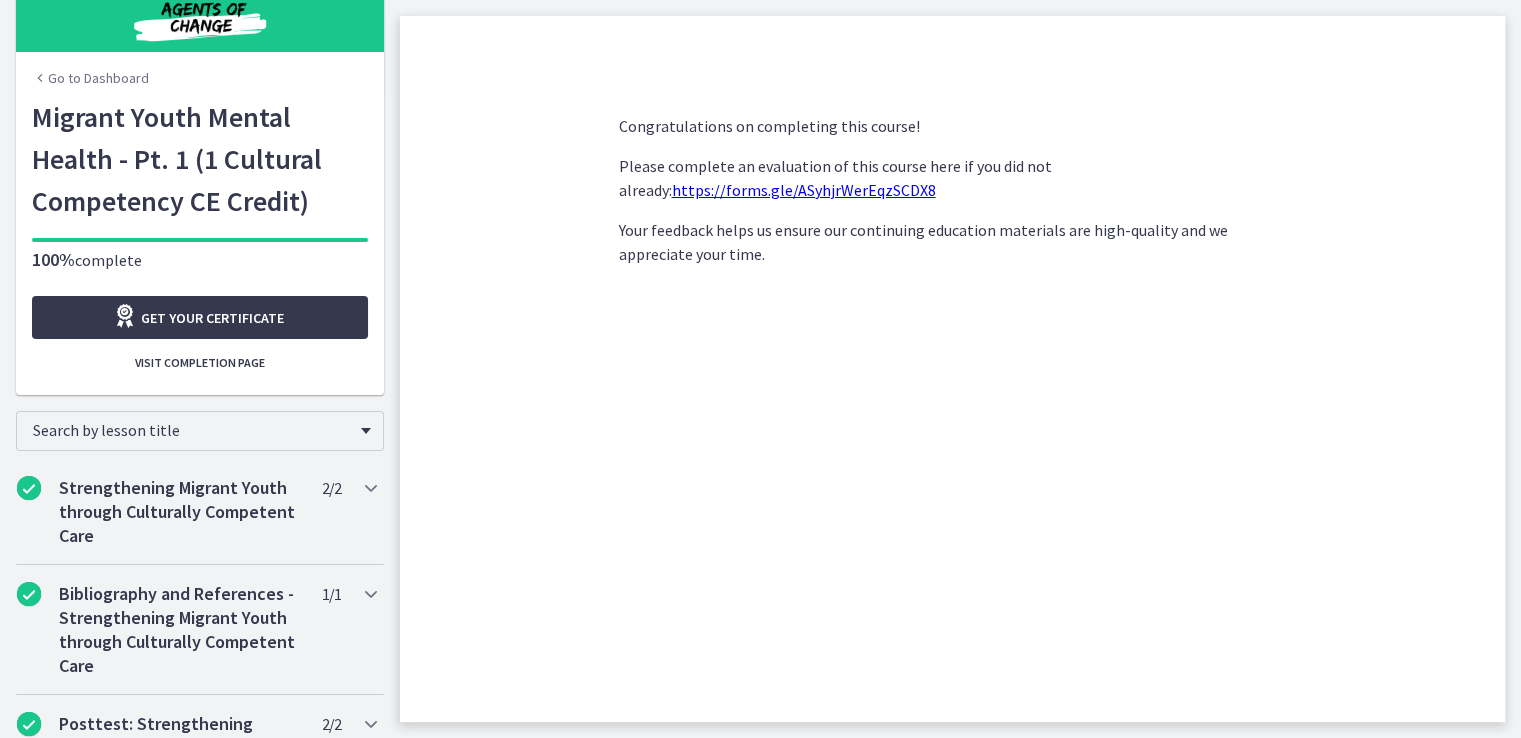 scroll, scrollTop: 0, scrollLeft: 0, axis: both 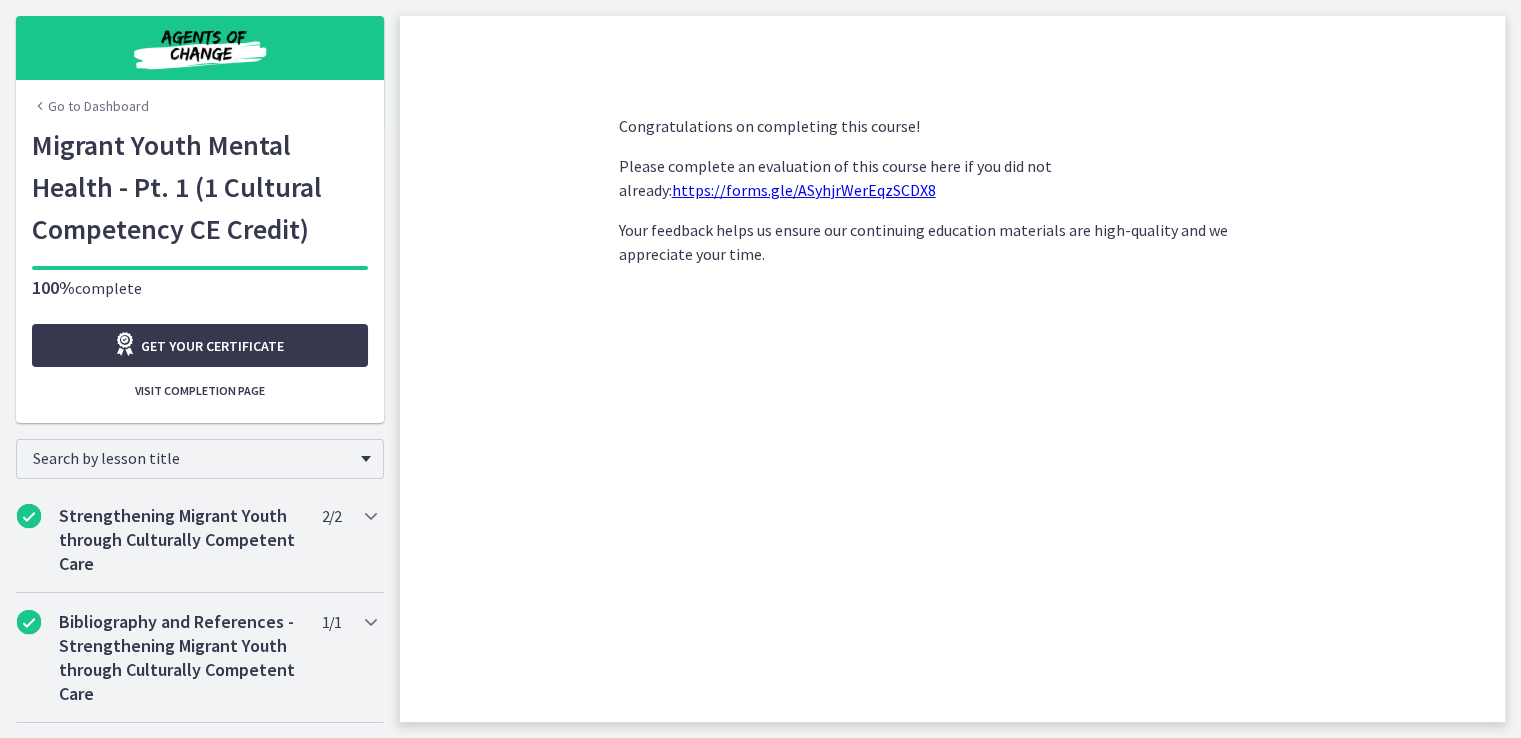 click on "Go to Dashboard" at bounding box center (90, 106) 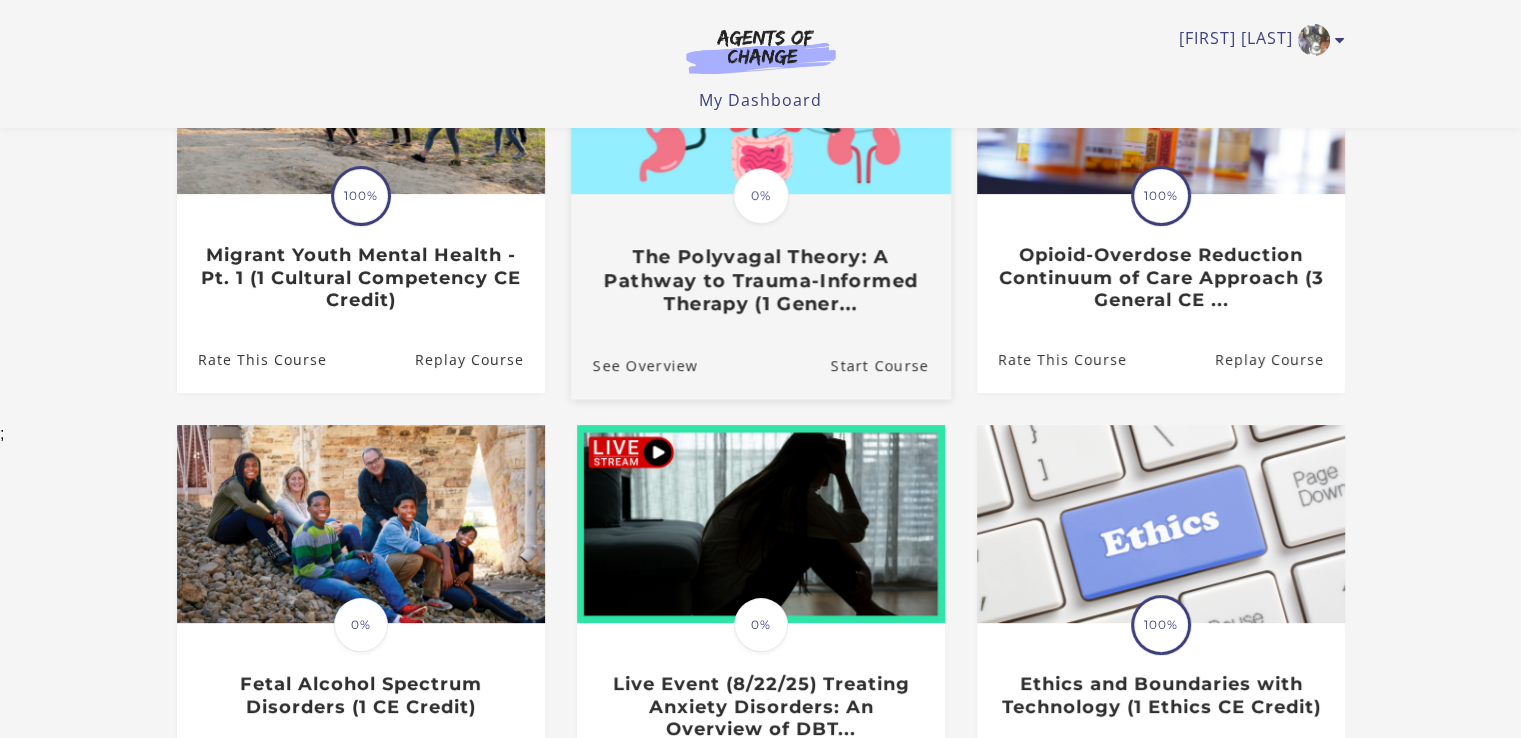 scroll, scrollTop: 537, scrollLeft: 0, axis: vertical 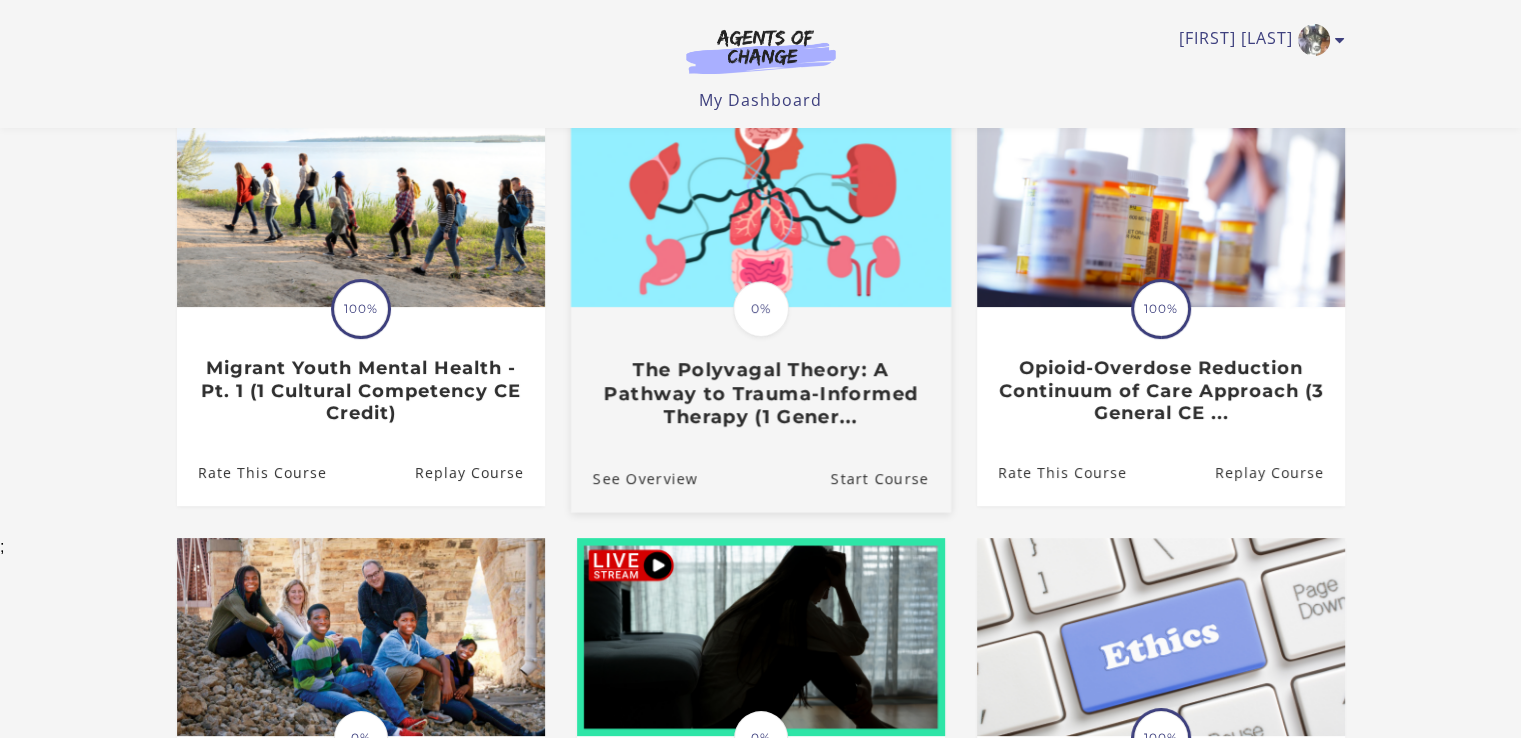 click on "0%" at bounding box center (761, 309) 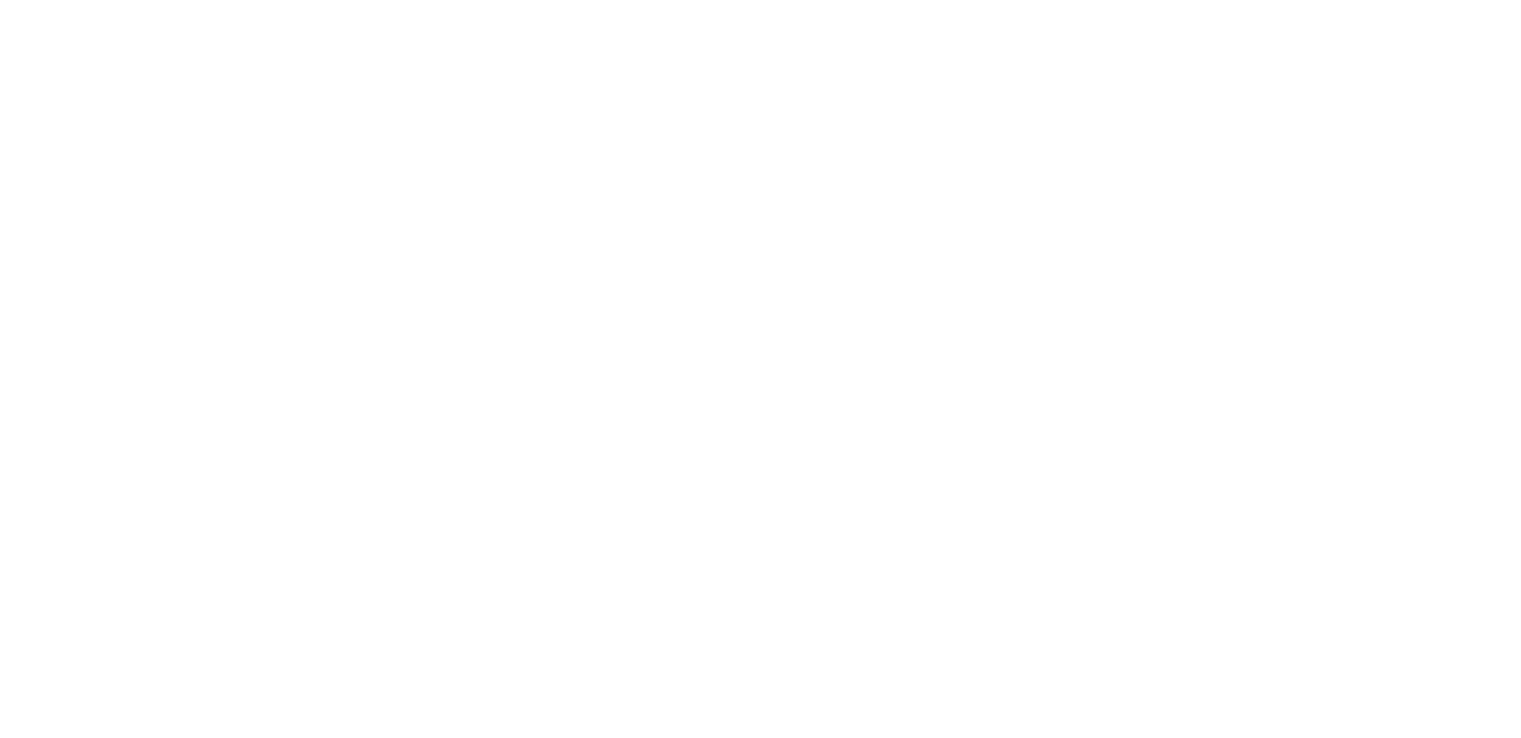 scroll, scrollTop: 0, scrollLeft: 0, axis: both 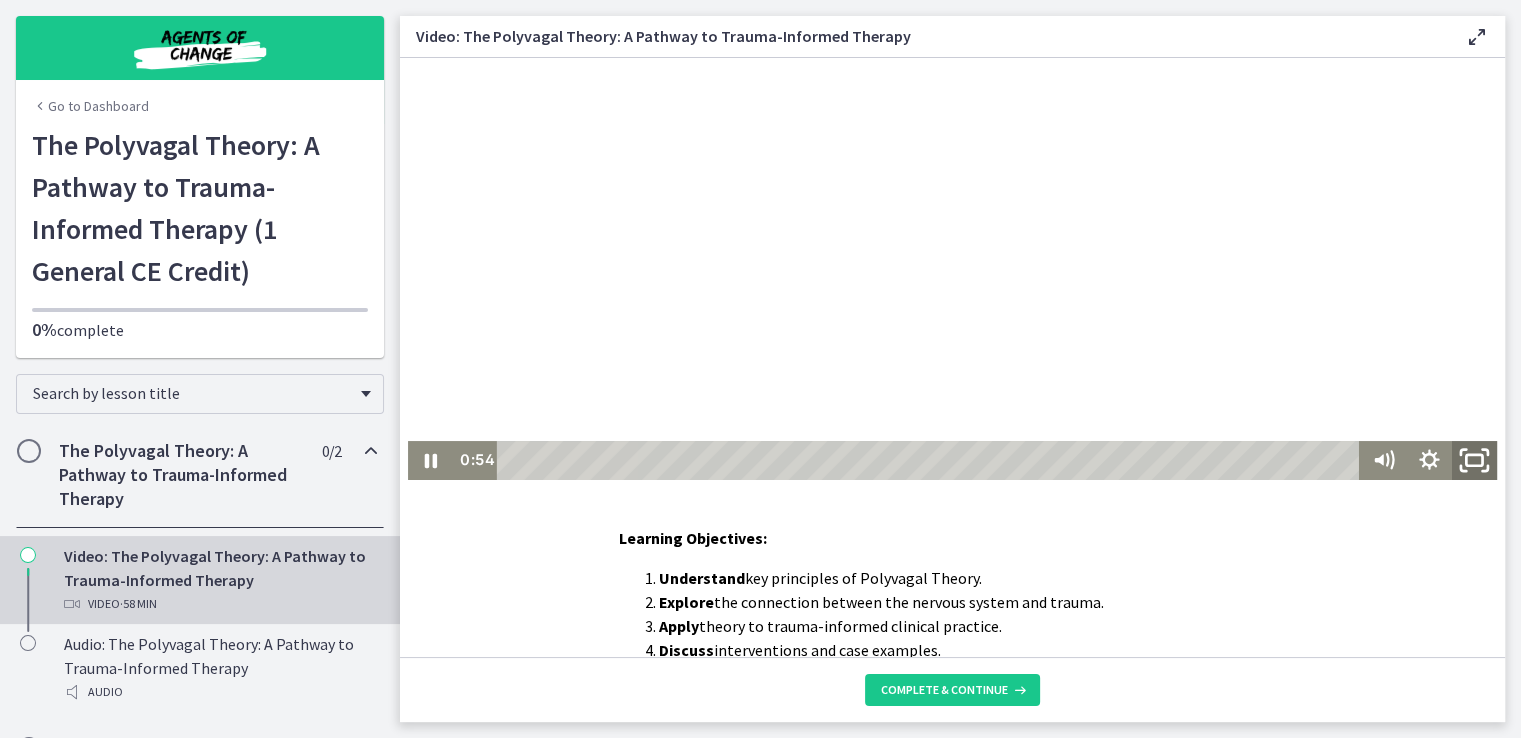 click 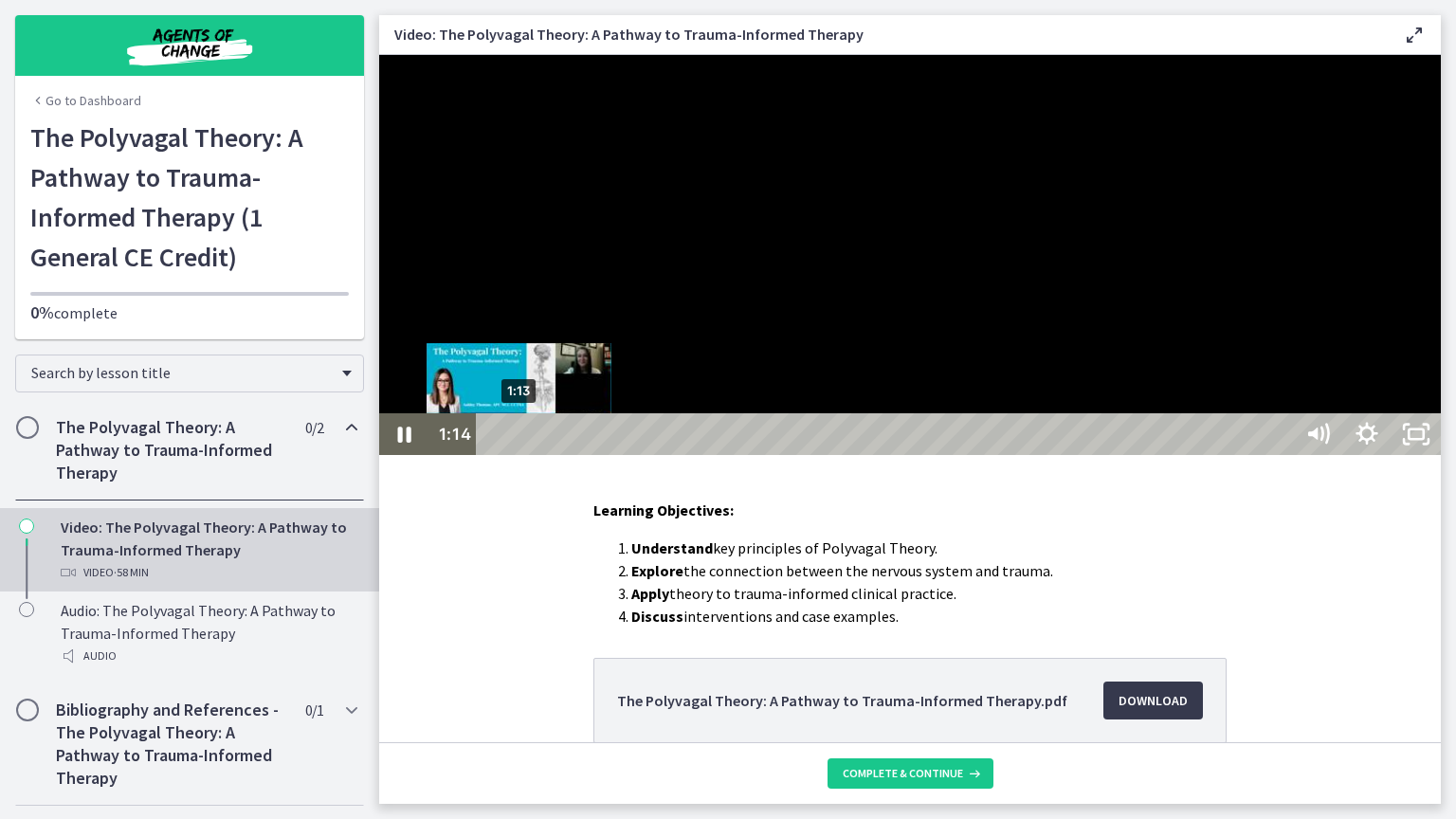 click on "1:13" at bounding box center [887, 434] 